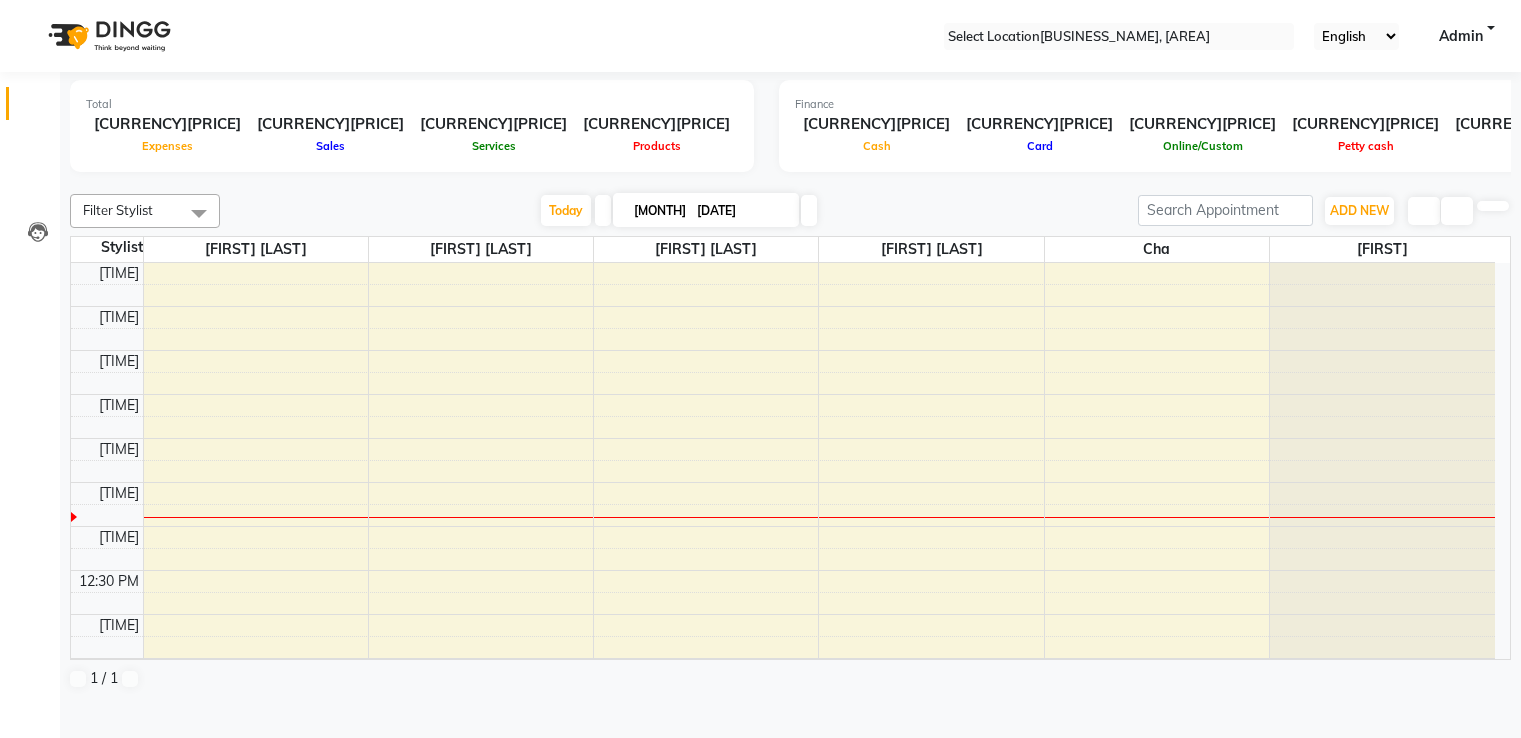scroll, scrollTop: 0, scrollLeft: 0, axis: both 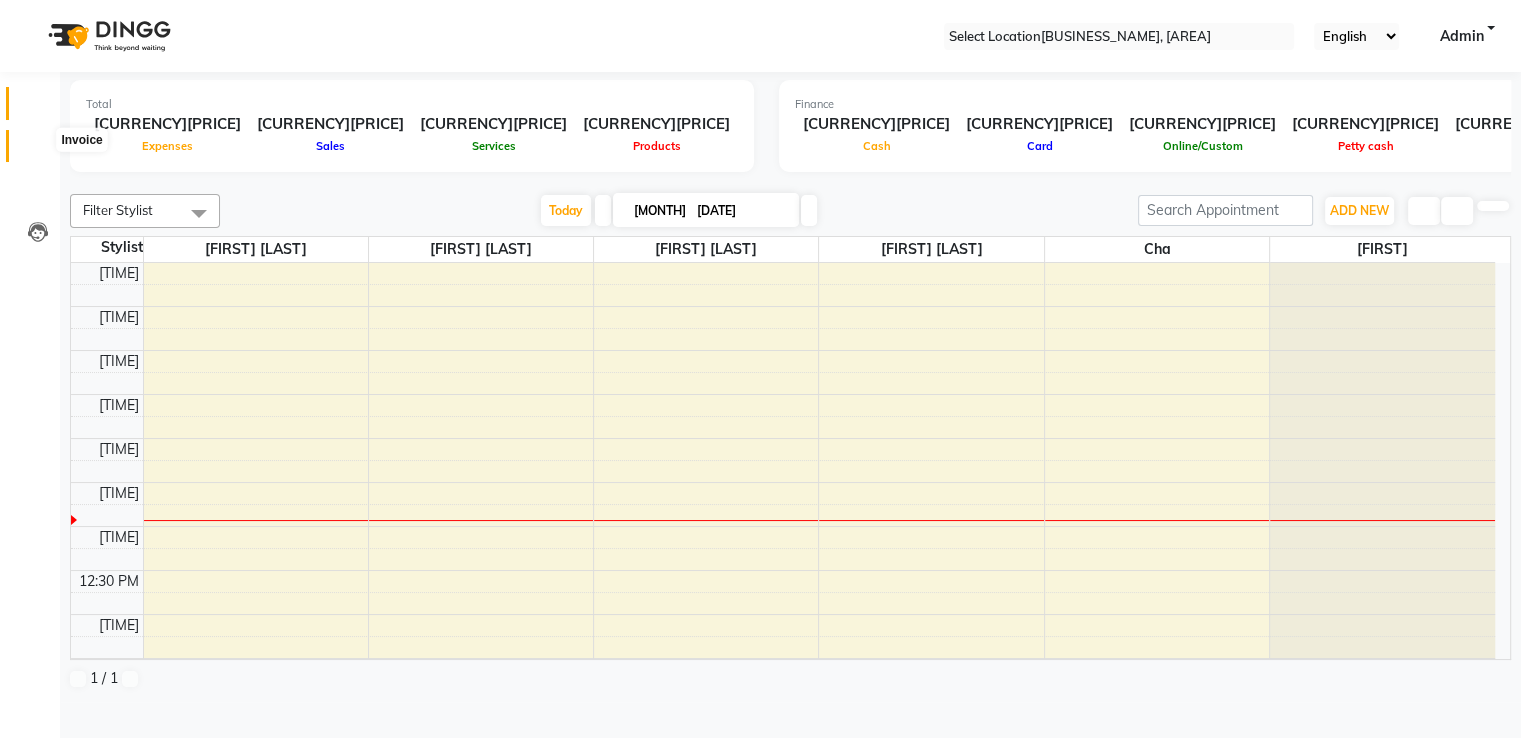 click at bounding box center [37, 151] 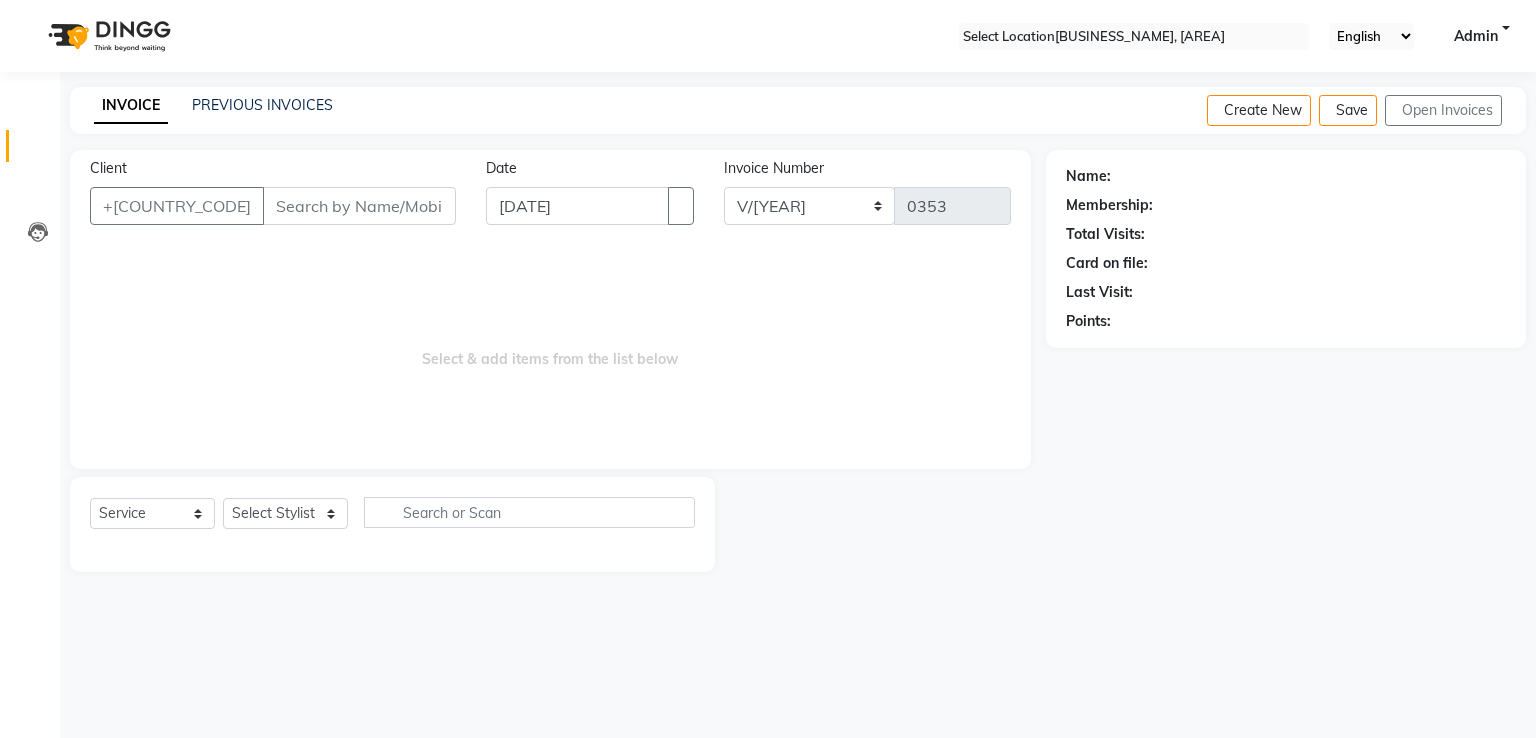 click on "Client" at bounding box center [359, 206] 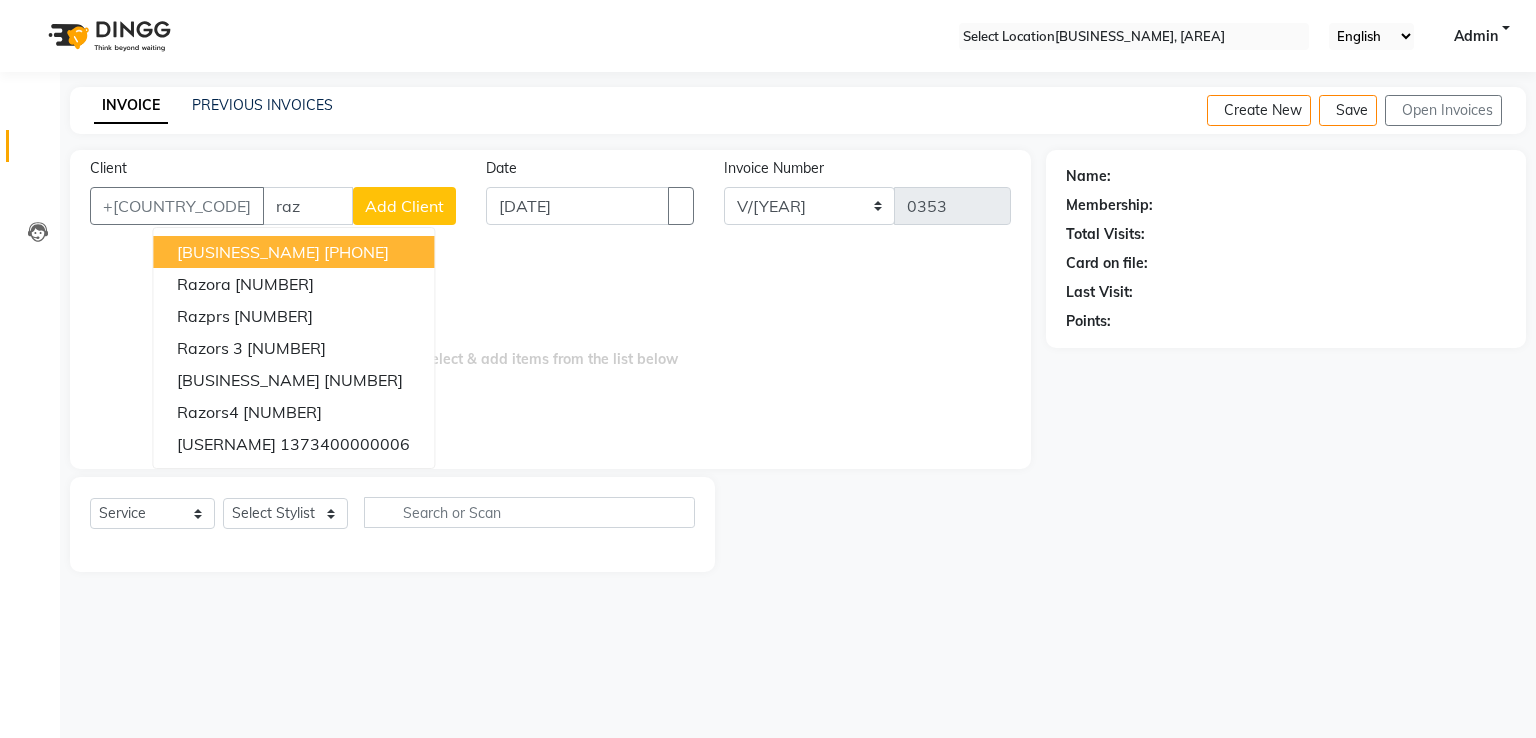 click on "[PHONE]" at bounding box center [356, 252] 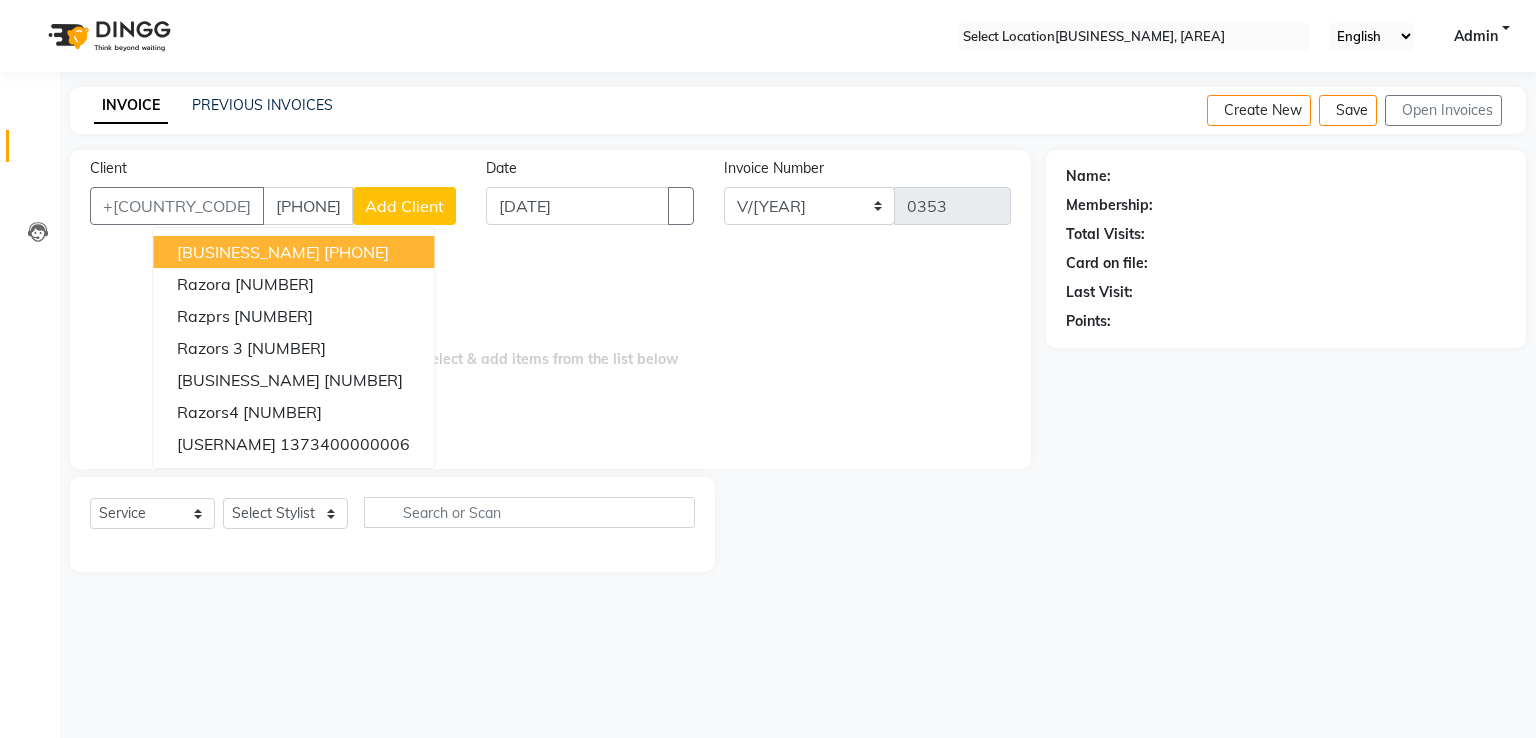 type on "[PHONE]" 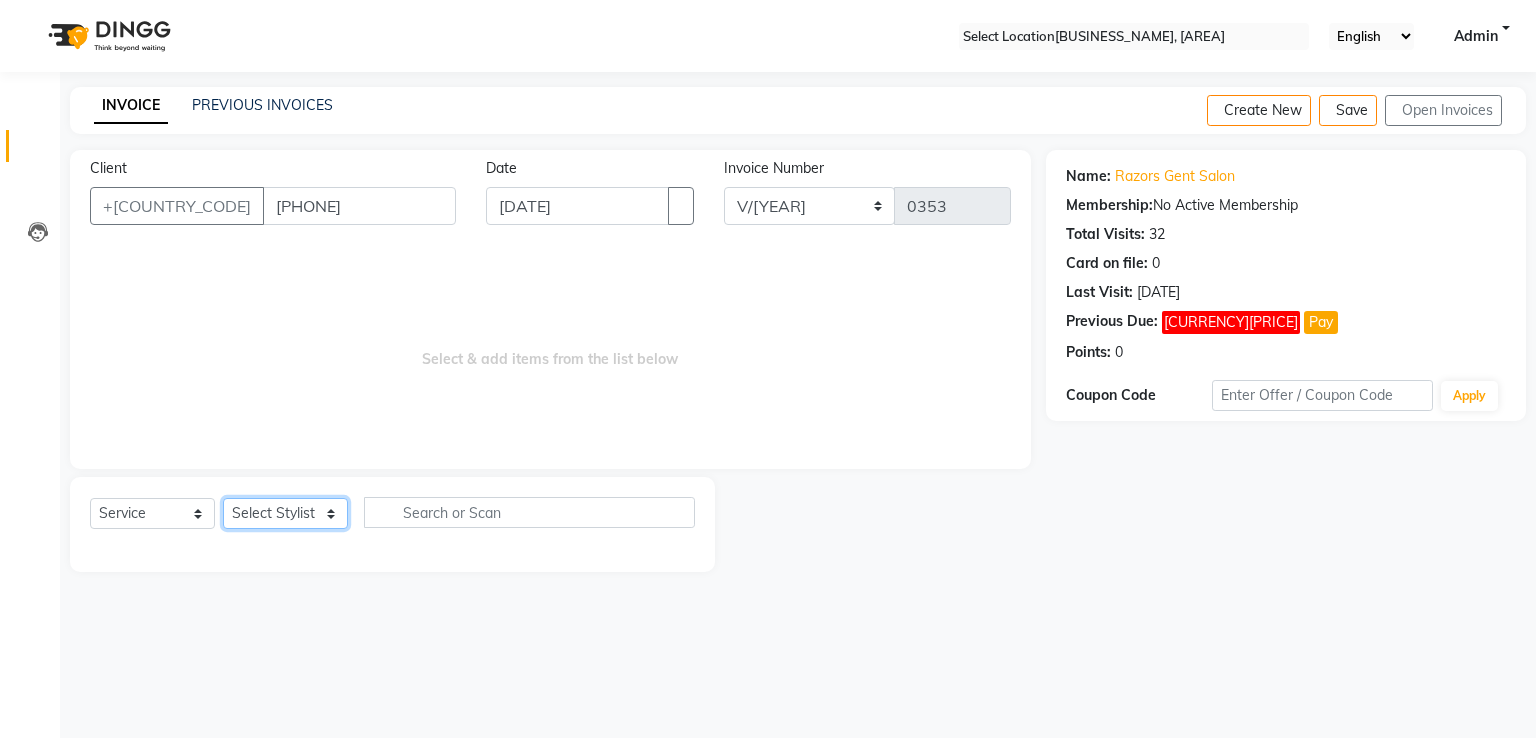 click on "Select Stylist [FIRST] [LAST] [FIRST] [LAST] [FIRST] [LAST] [FIRST] [LAST] [FIRST] [LAST]" at bounding box center (285, 513) 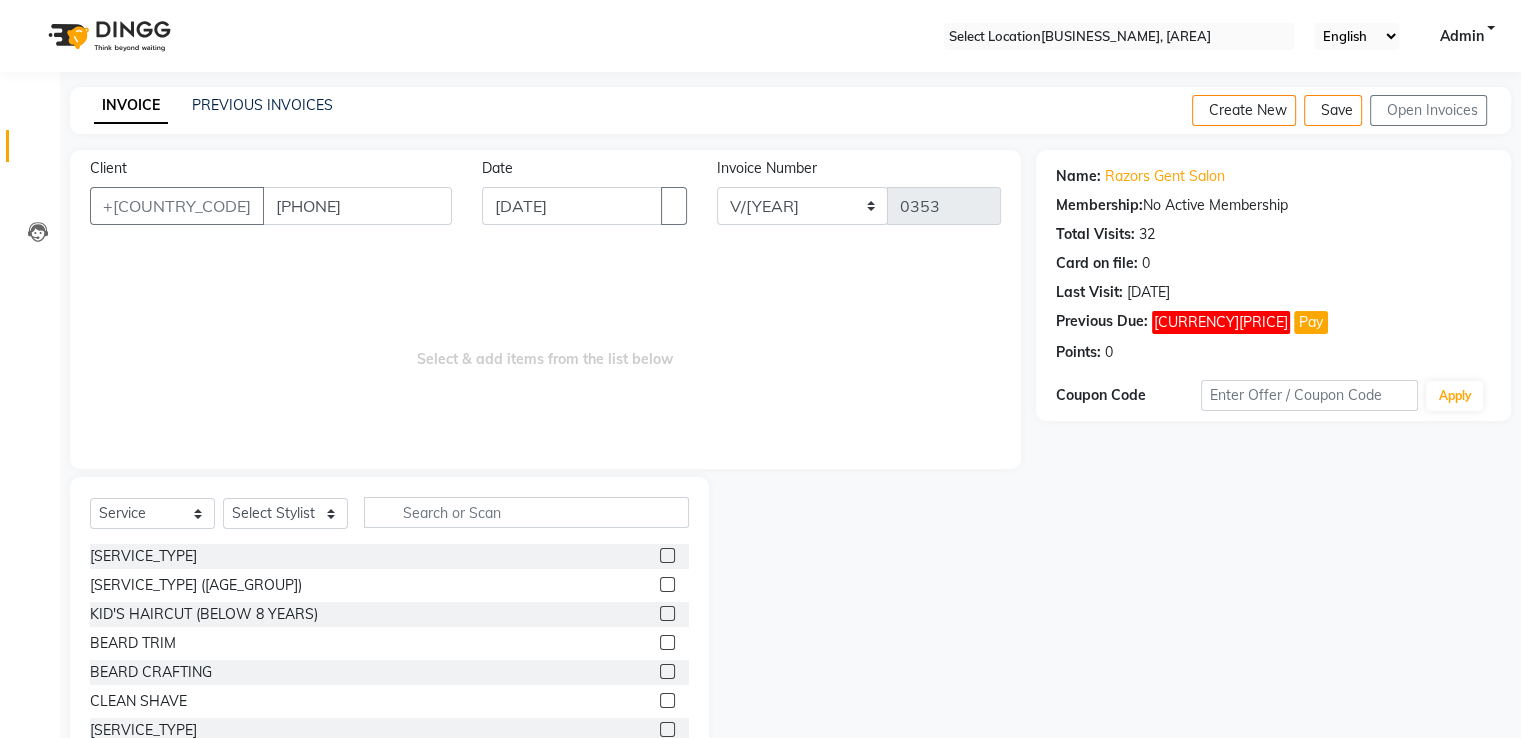 click at bounding box center [667, 613] 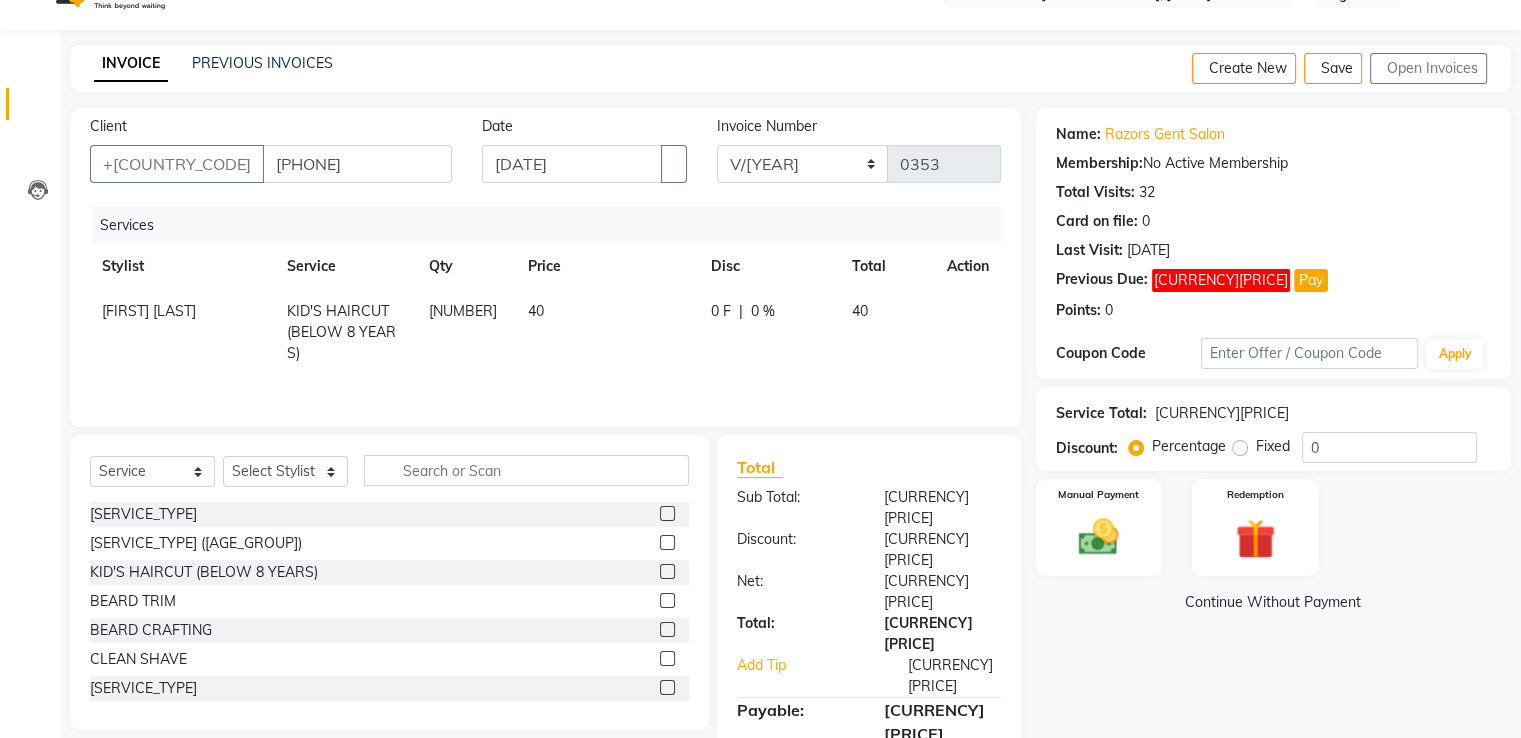 scroll, scrollTop: 64, scrollLeft: 0, axis: vertical 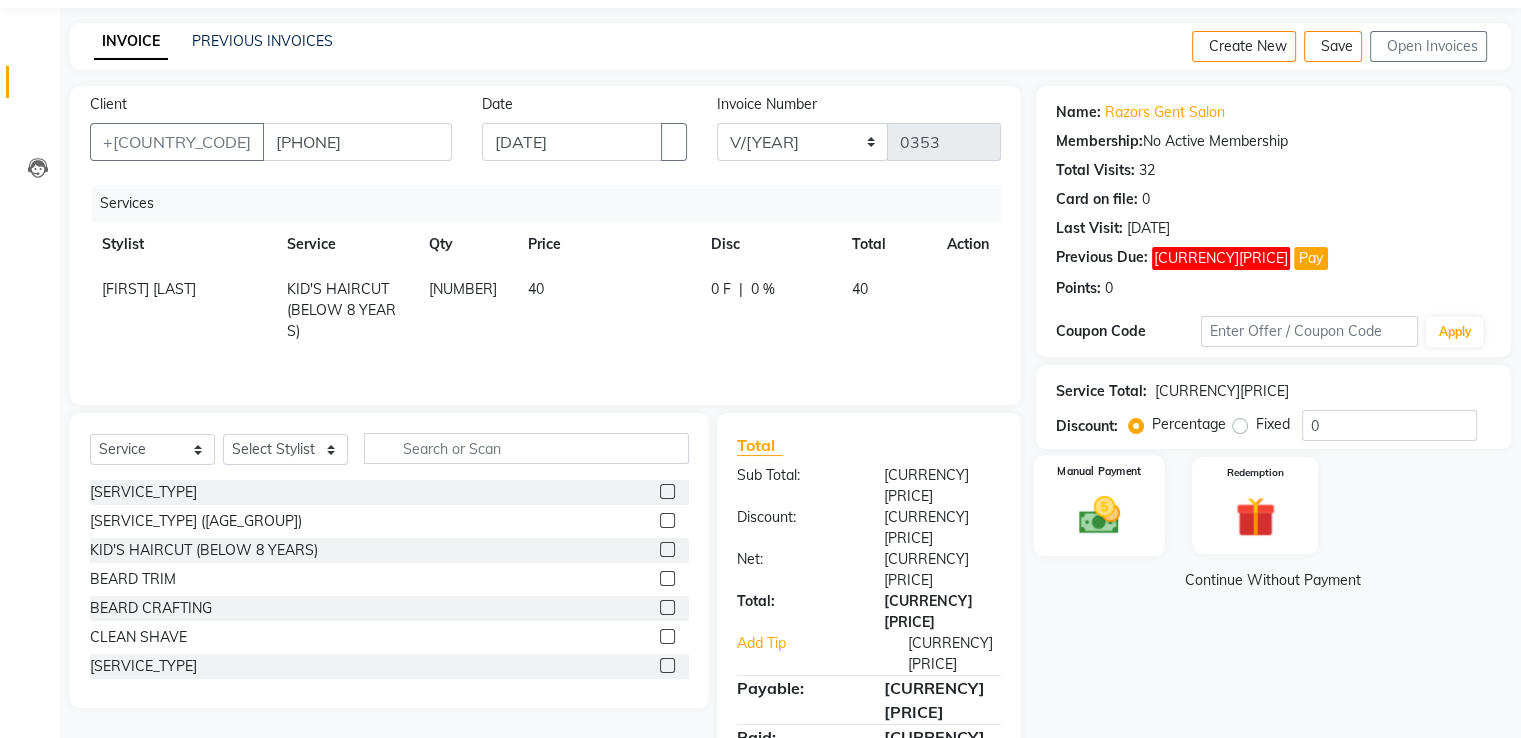 click at bounding box center (1098, 515) 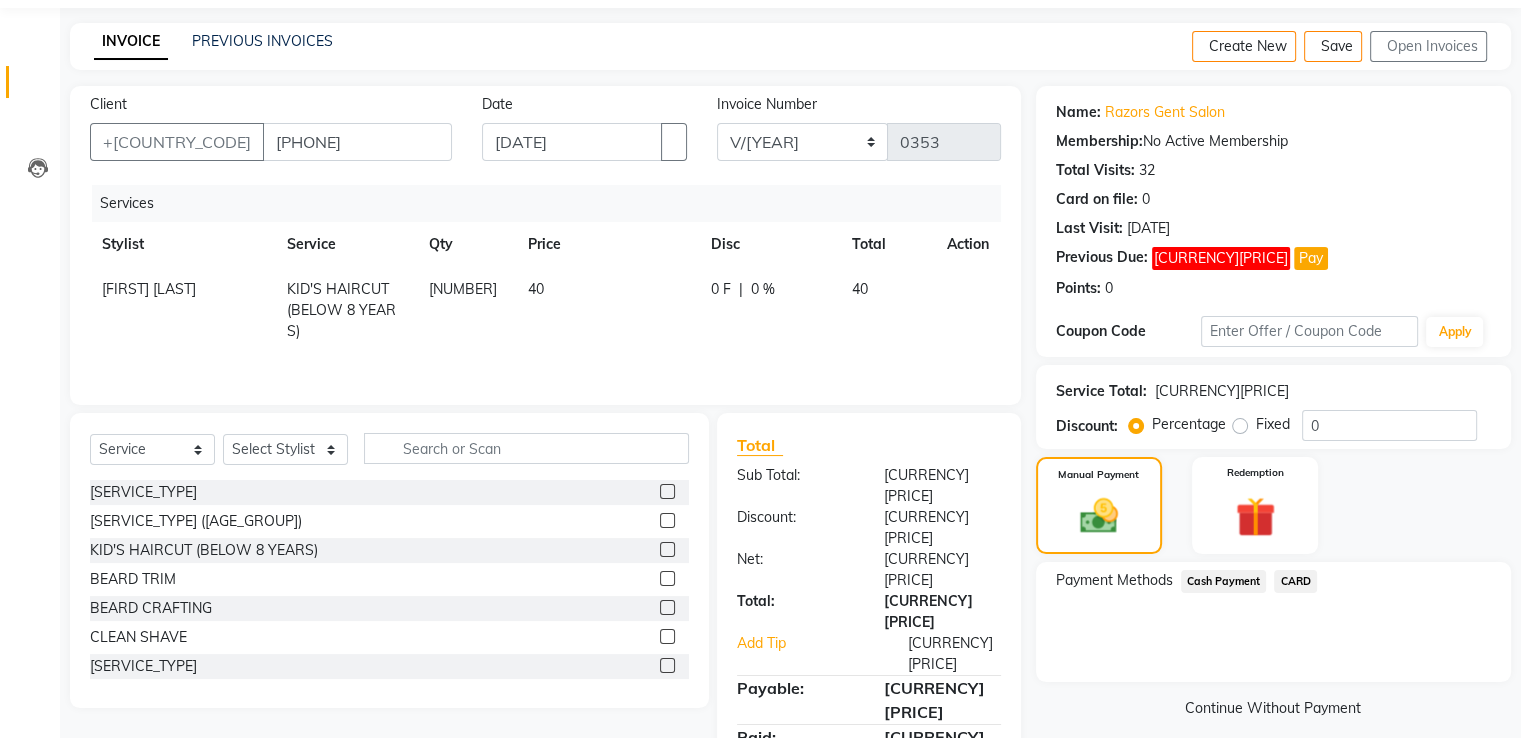 click on "CARD" at bounding box center [1224, 581] 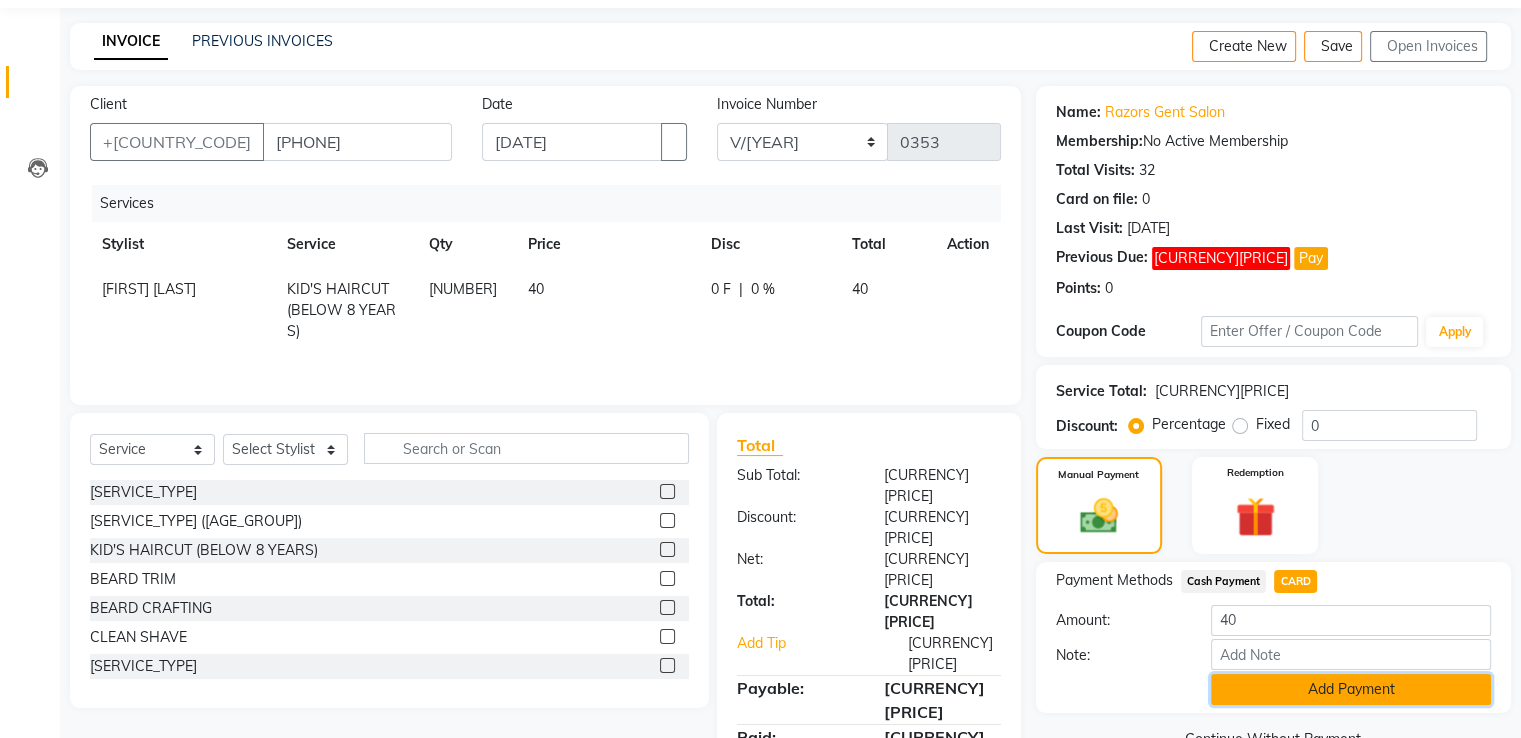 click on "Add Payment" at bounding box center (1351, 689) 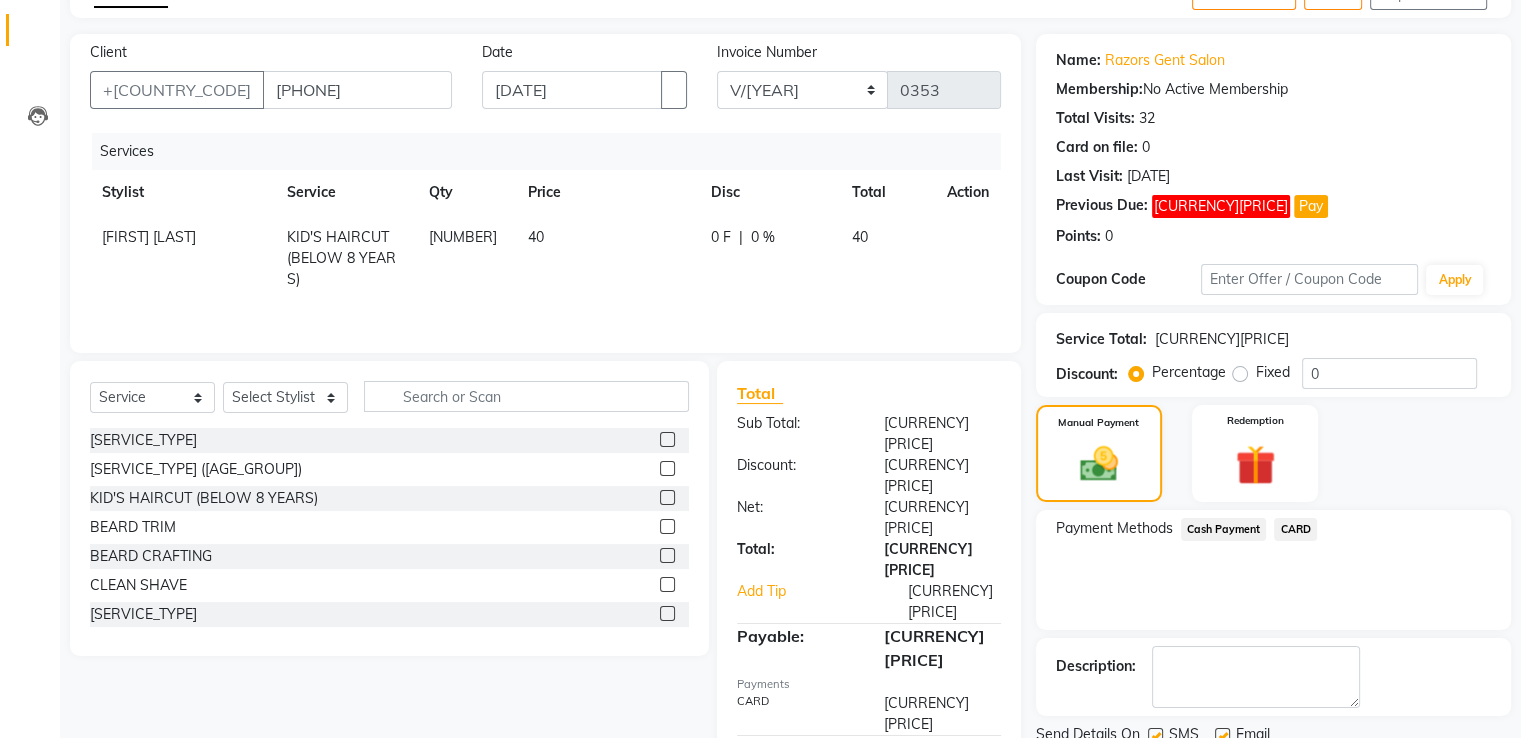 scroll, scrollTop: 193, scrollLeft: 0, axis: vertical 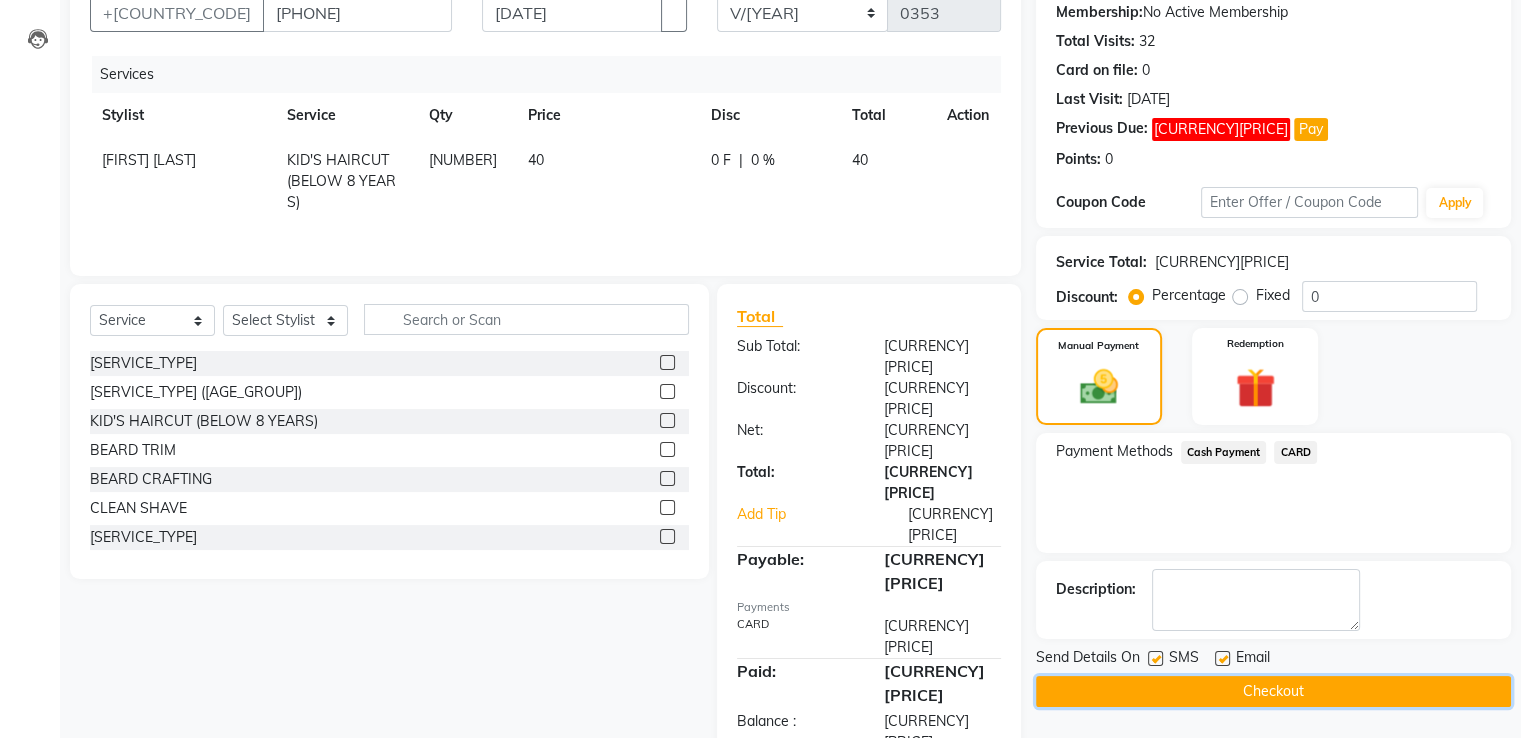click on "Checkout" at bounding box center [1273, 691] 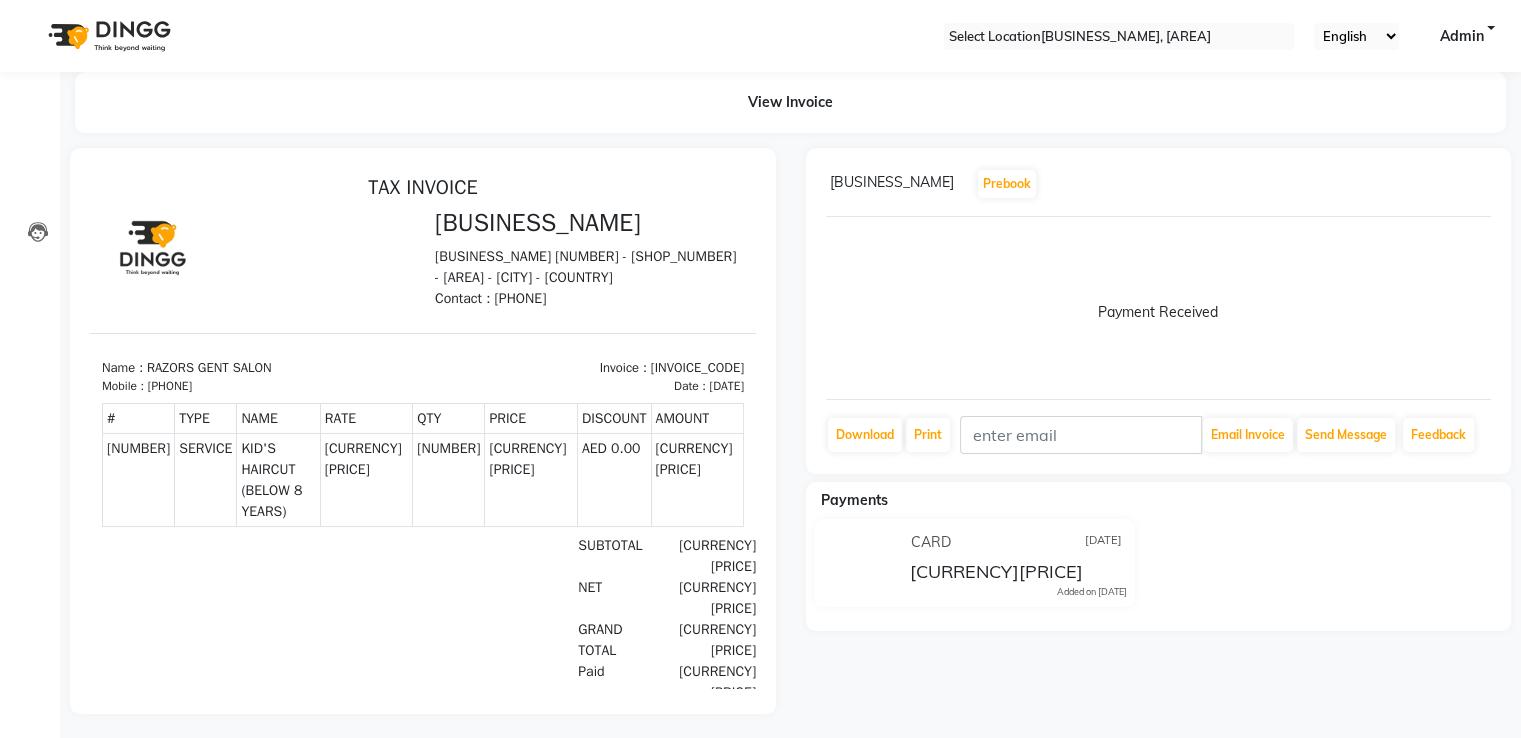 scroll, scrollTop: 0, scrollLeft: 0, axis: both 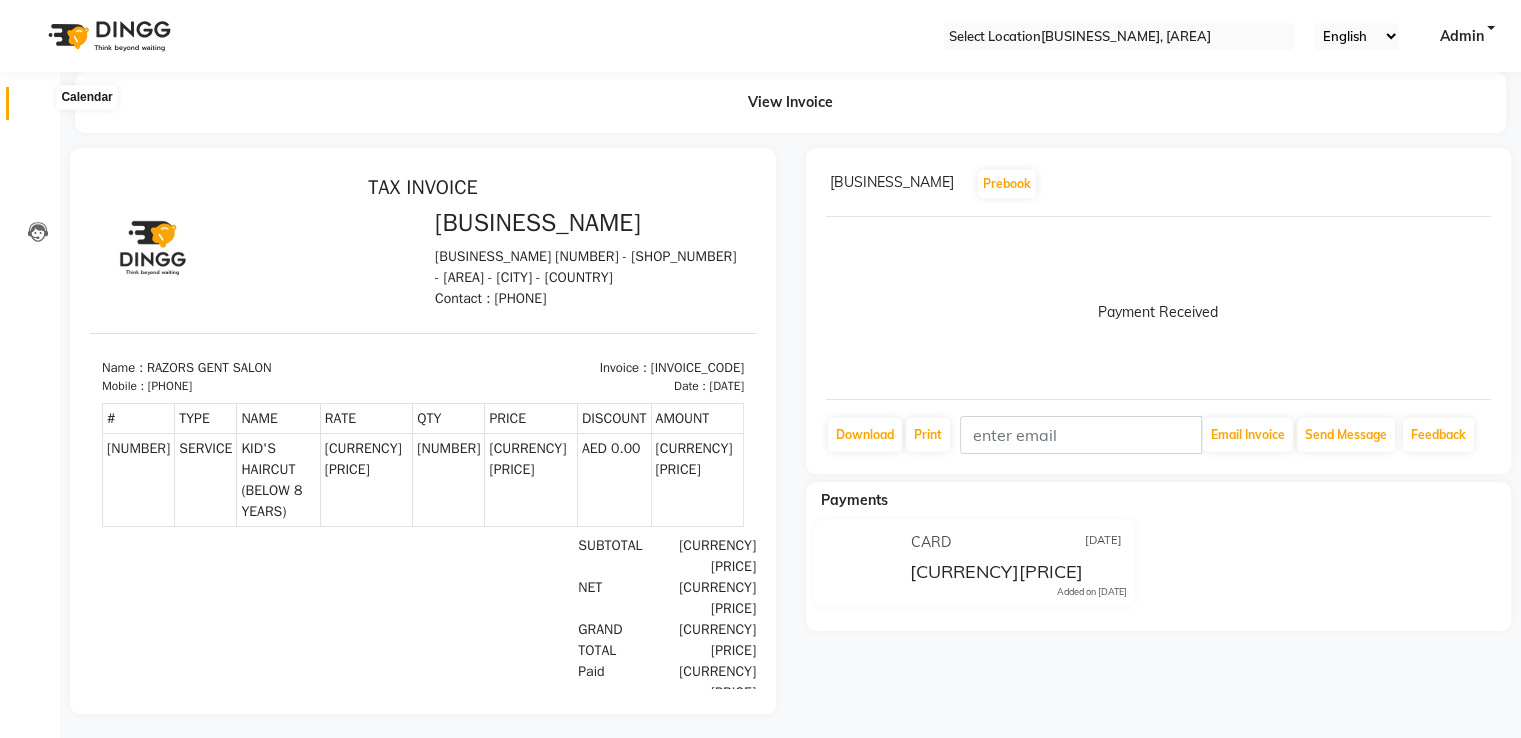 click at bounding box center [38, 108] 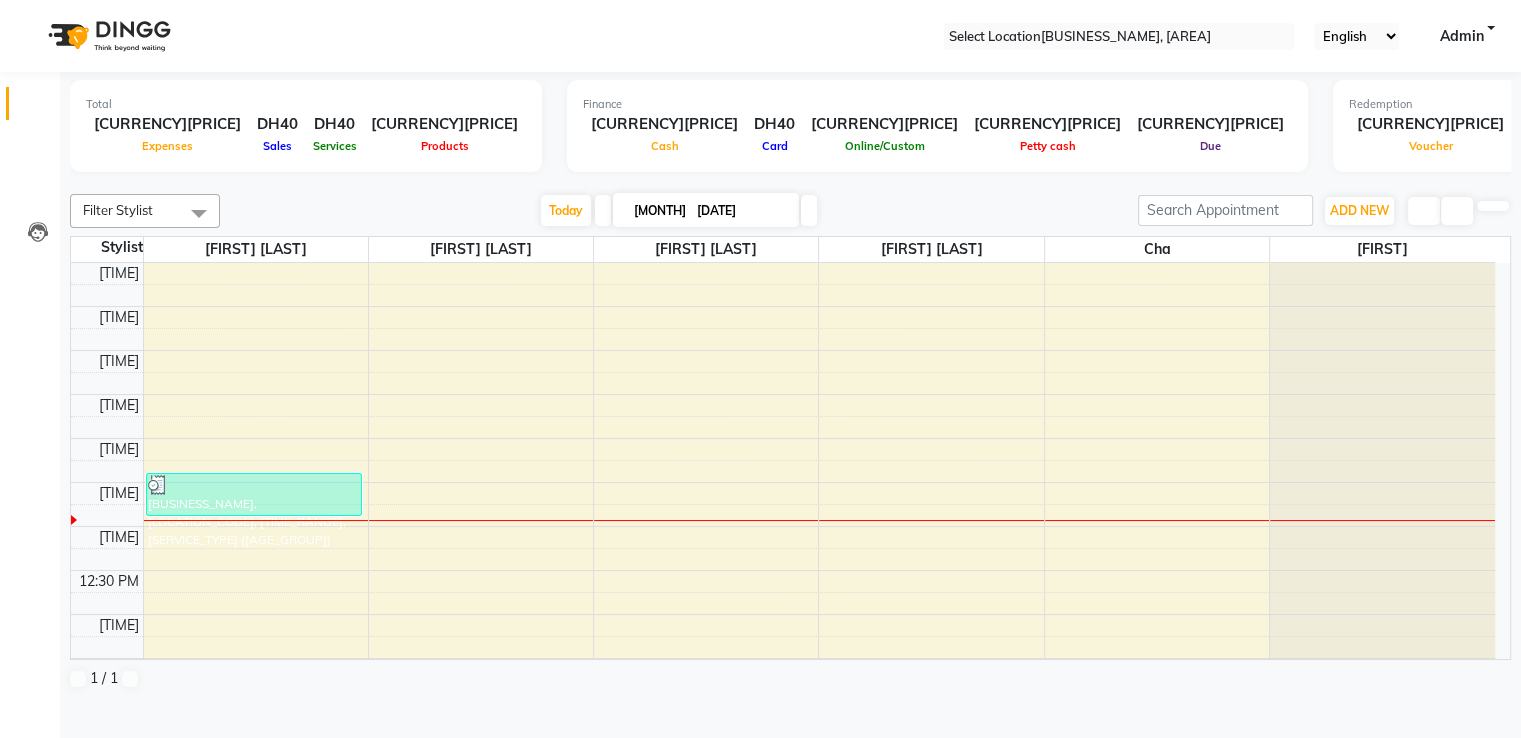 scroll, scrollTop: 233, scrollLeft: 0, axis: vertical 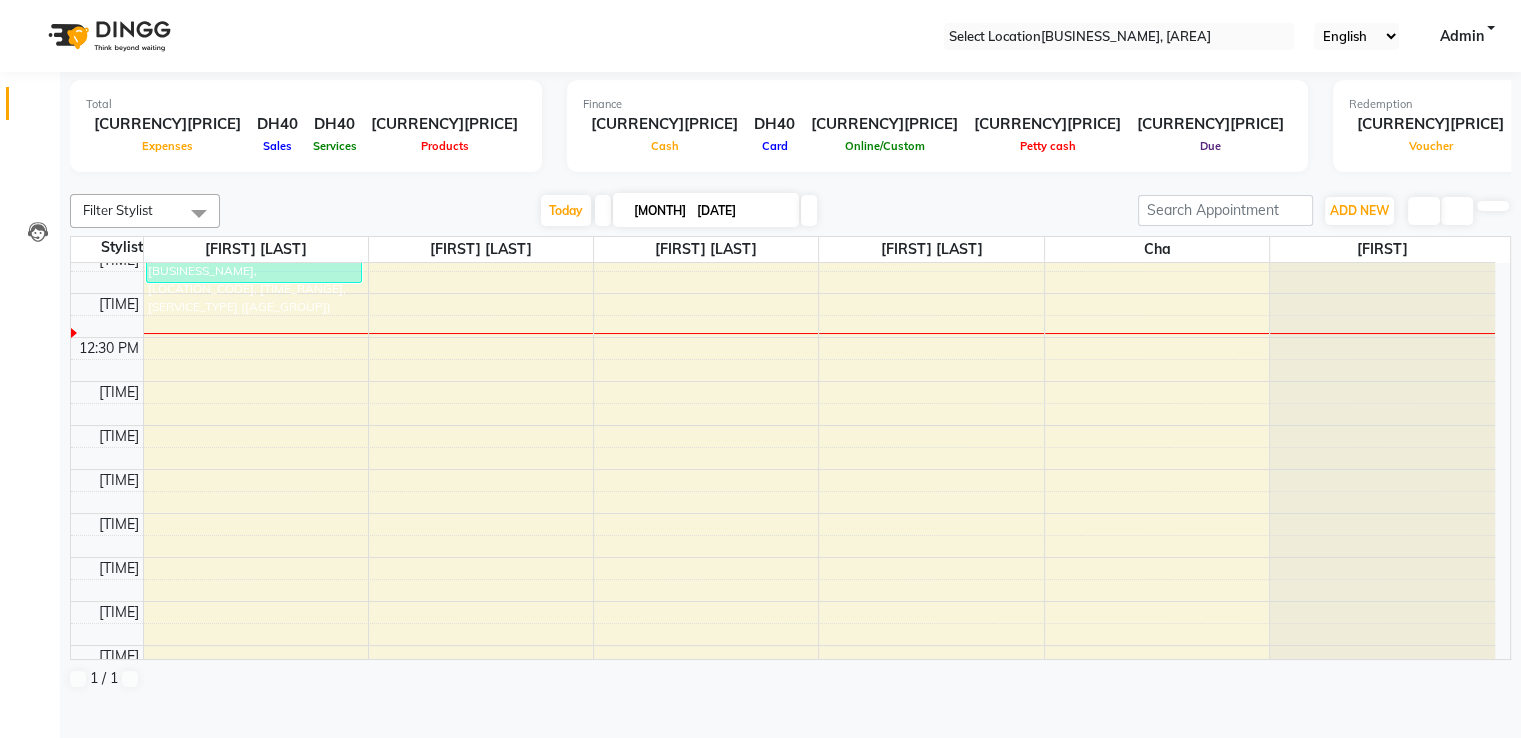click at bounding box center [1424, 211] 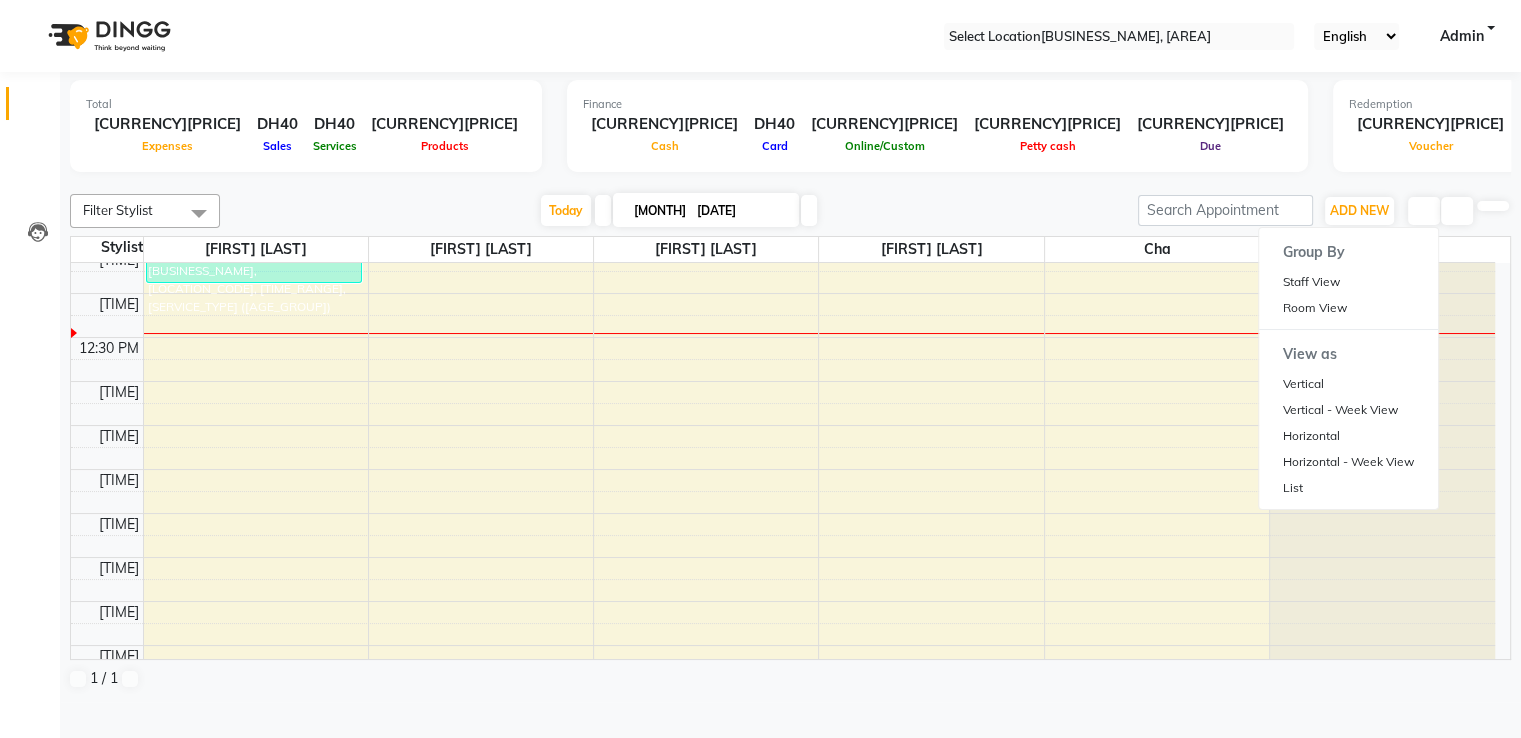 click at bounding box center (790, 182) 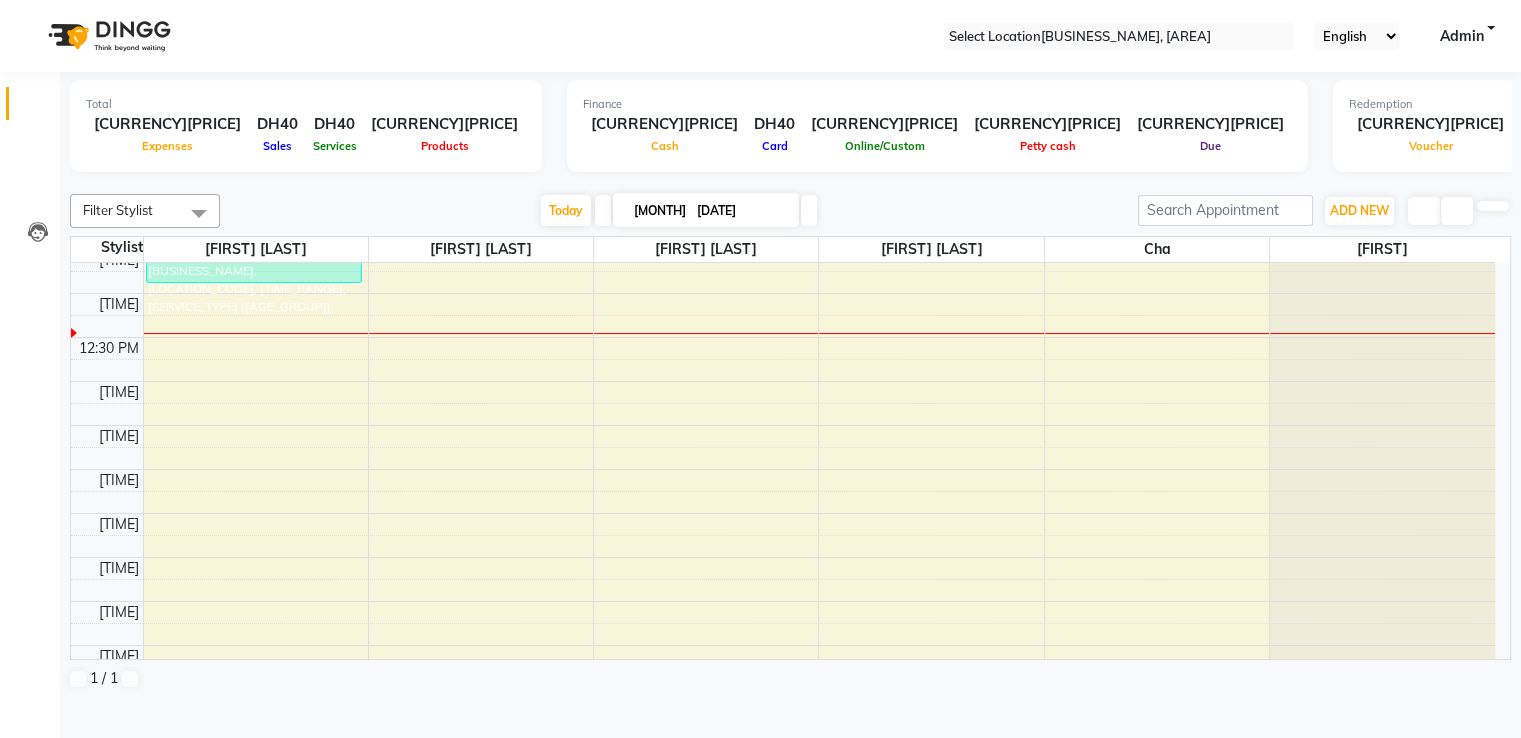 click on "[DATE]" at bounding box center [741, 211] 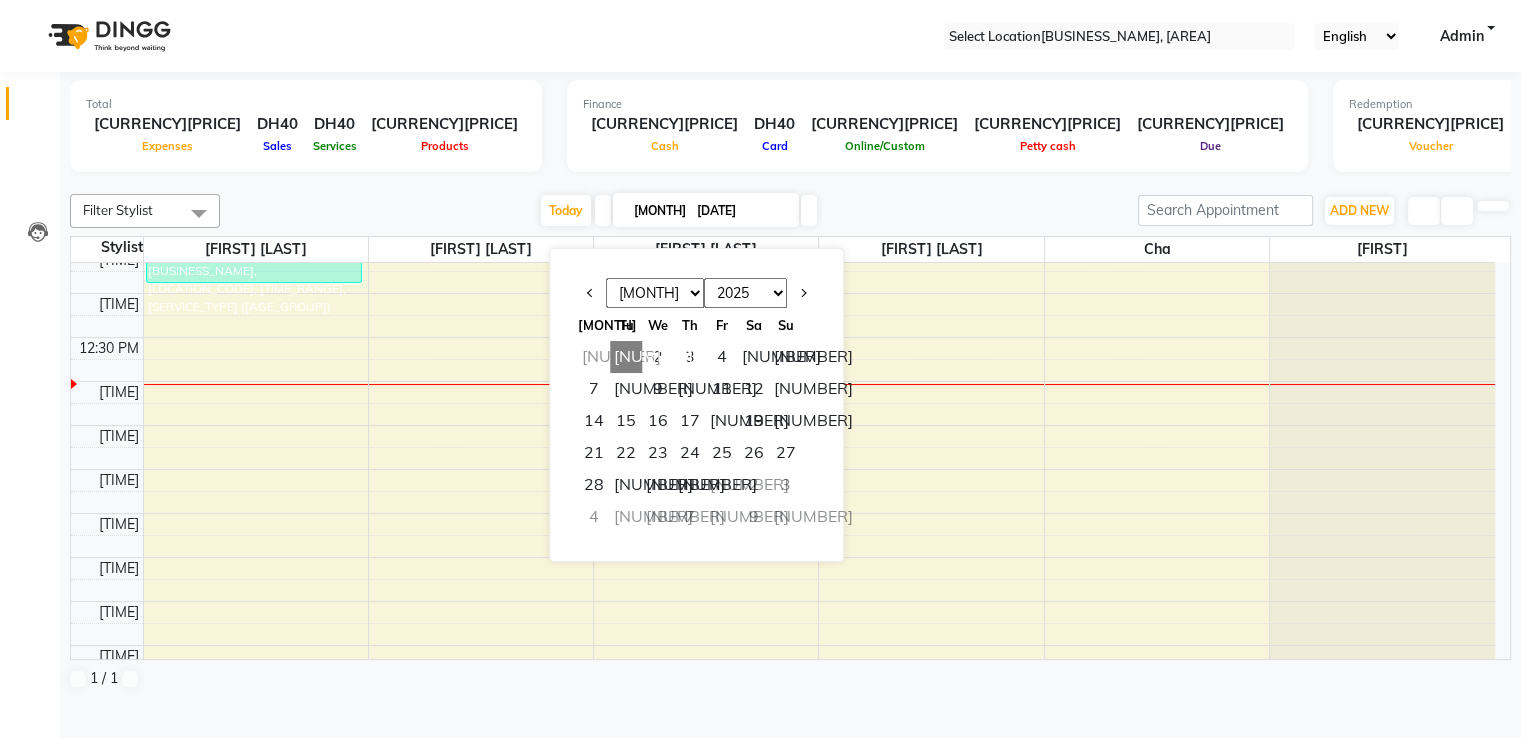click at bounding box center [790, 182] 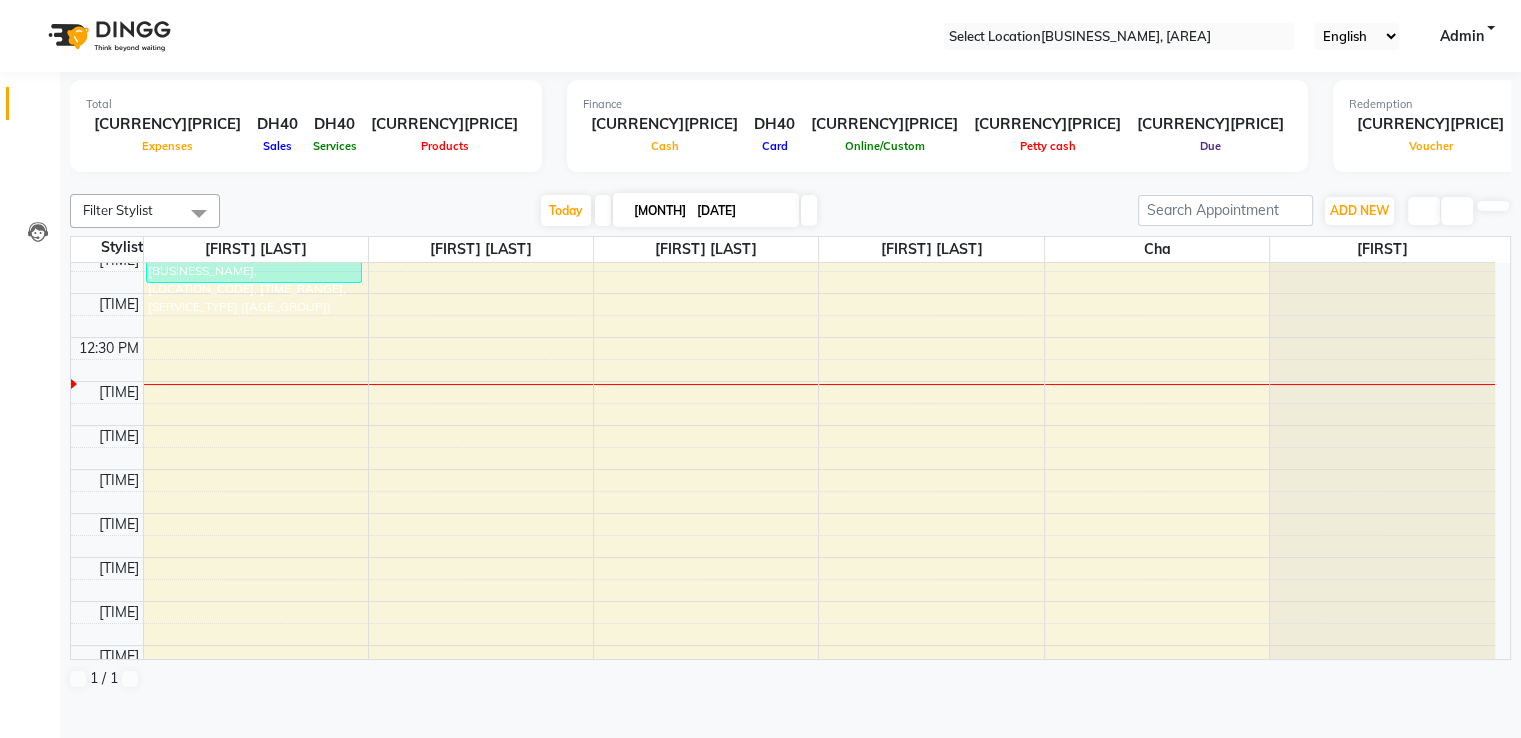scroll, scrollTop: 466, scrollLeft: 0, axis: vertical 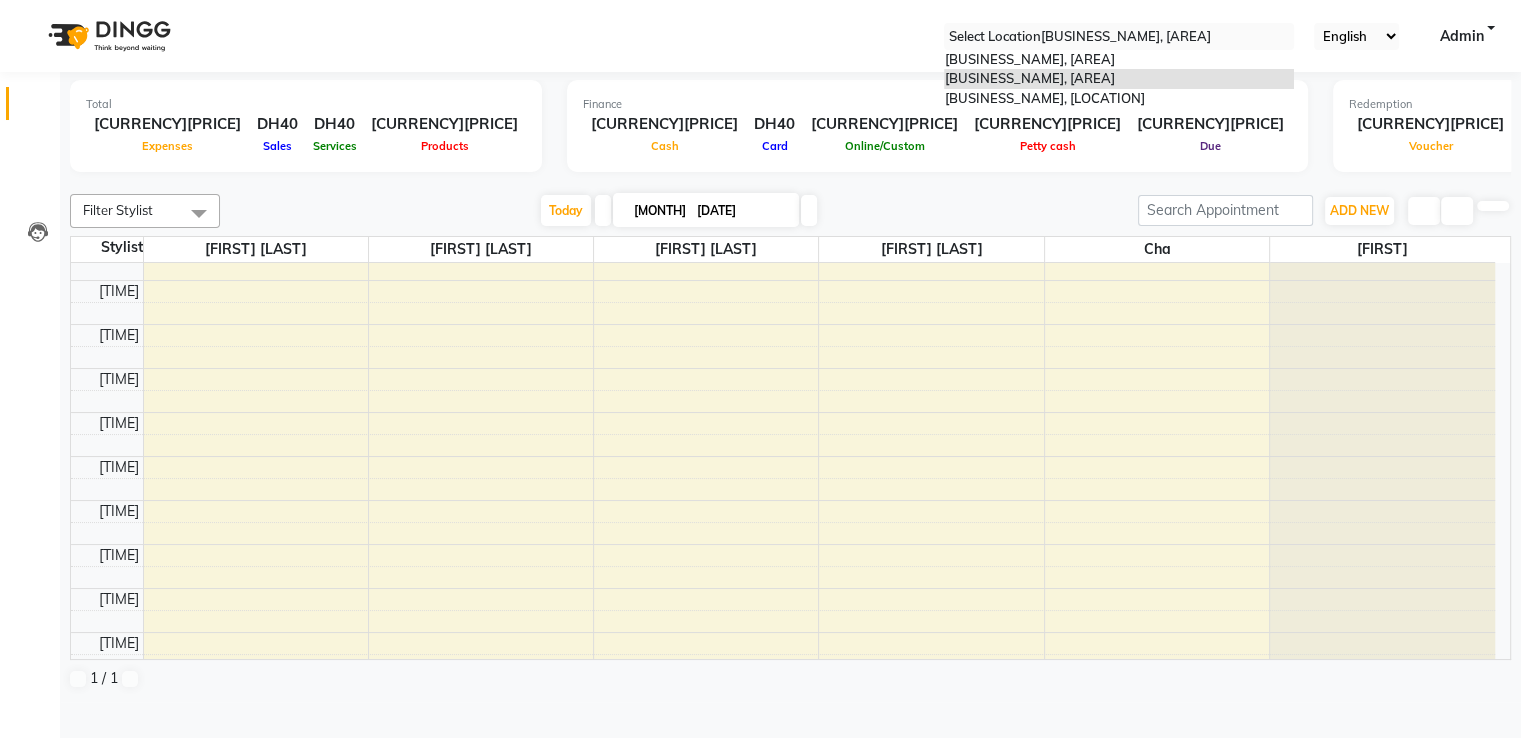 click at bounding box center [1119, 37] 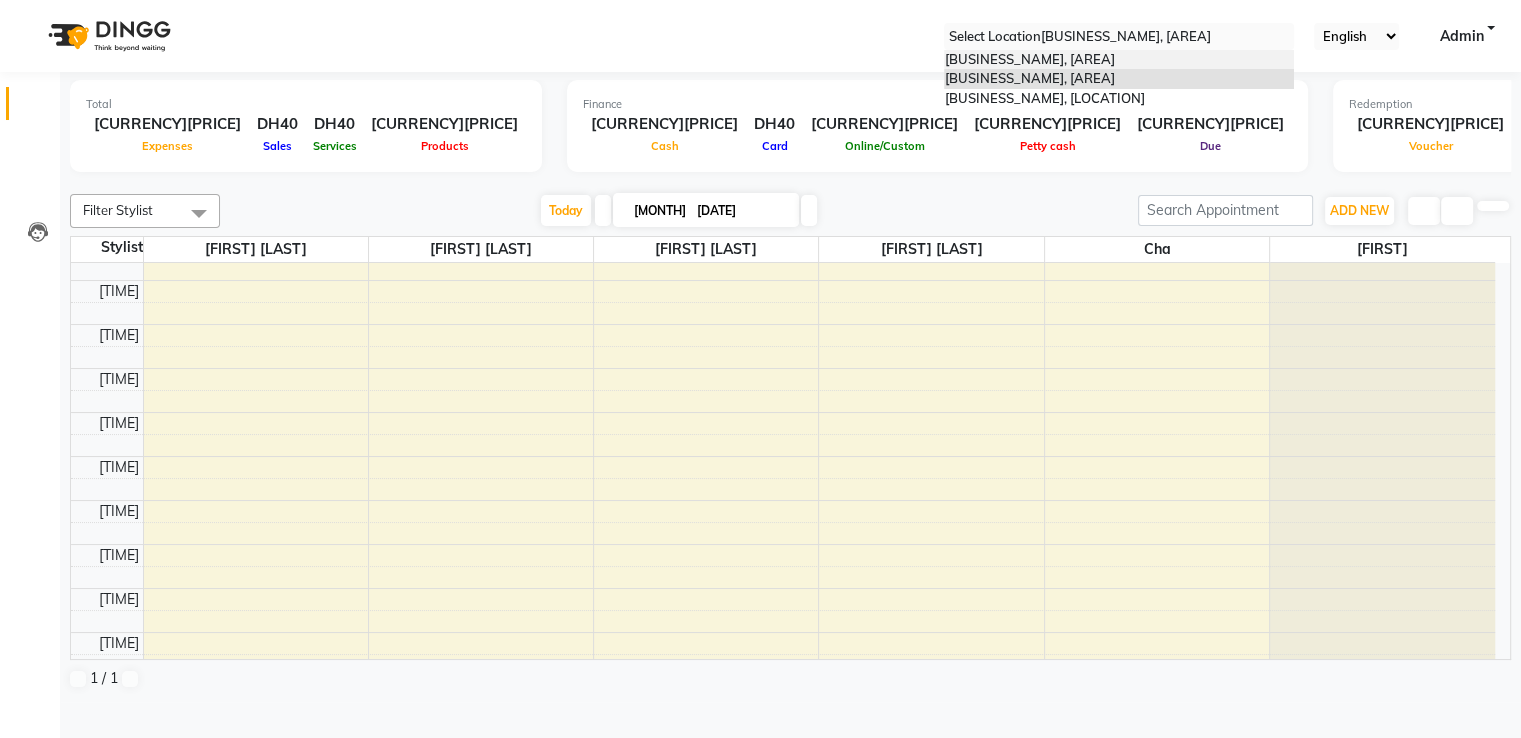 click on "[BUSINESS_NAME], [AREA]" at bounding box center [1029, 59] 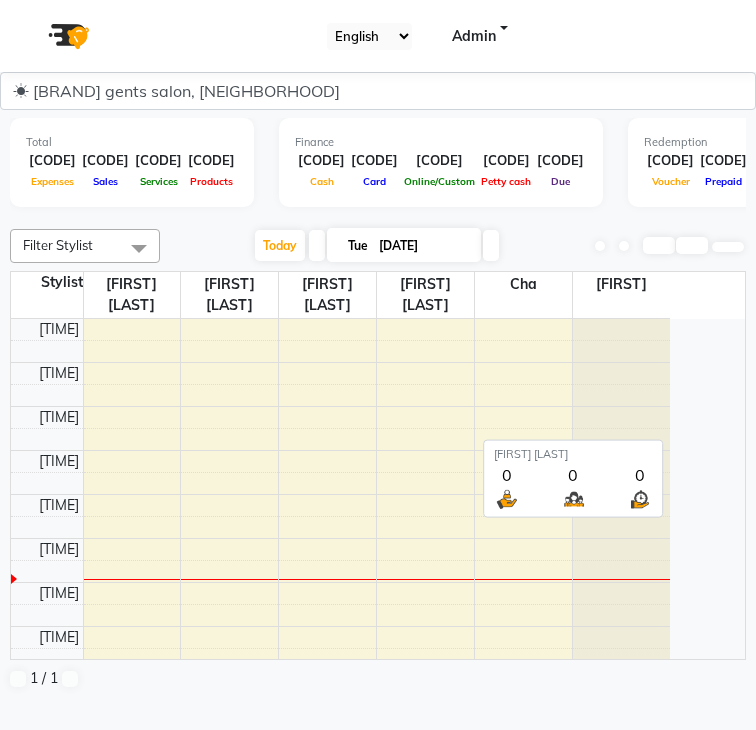scroll, scrollTop: 0, scrollLeft: 0, axis: both 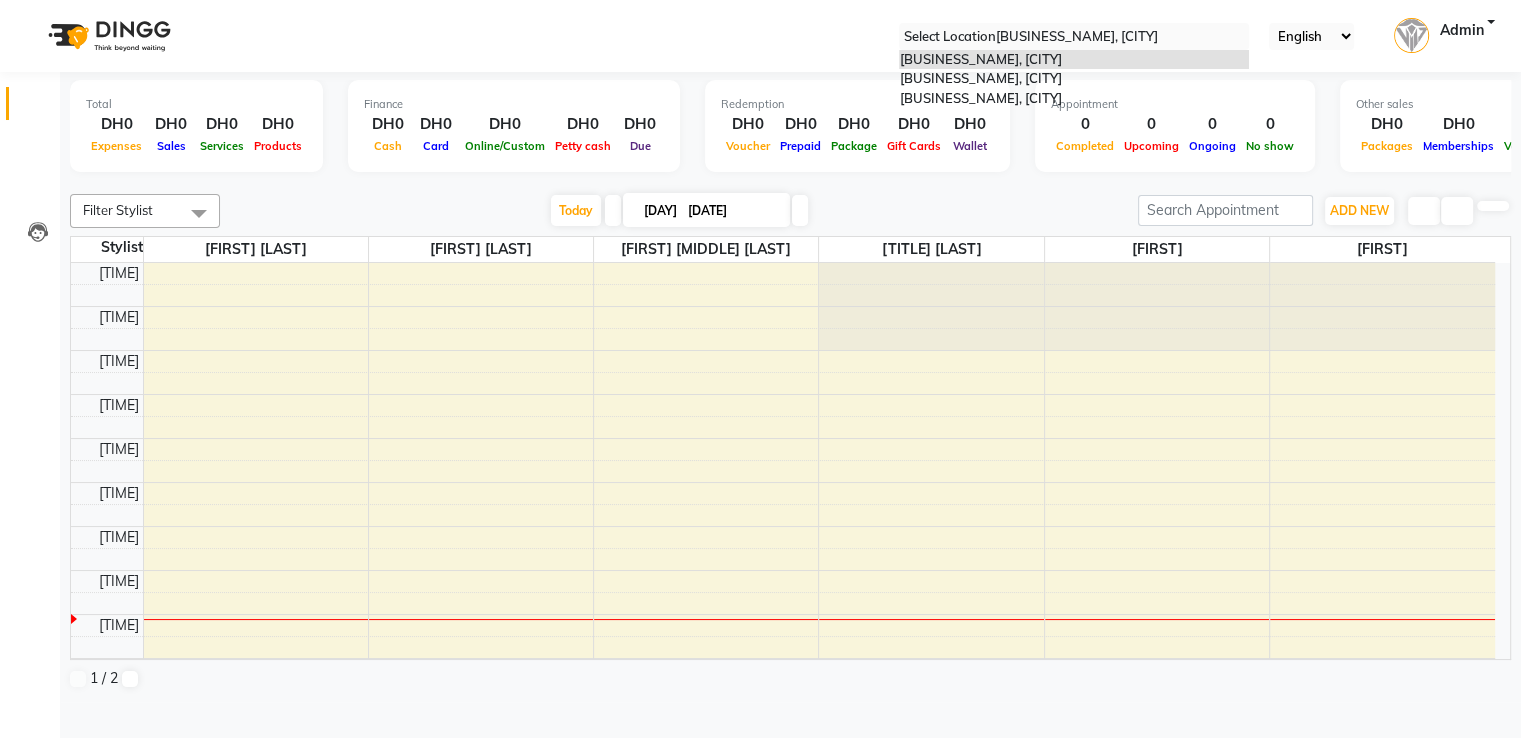 click at bounding box center (1074, 37) 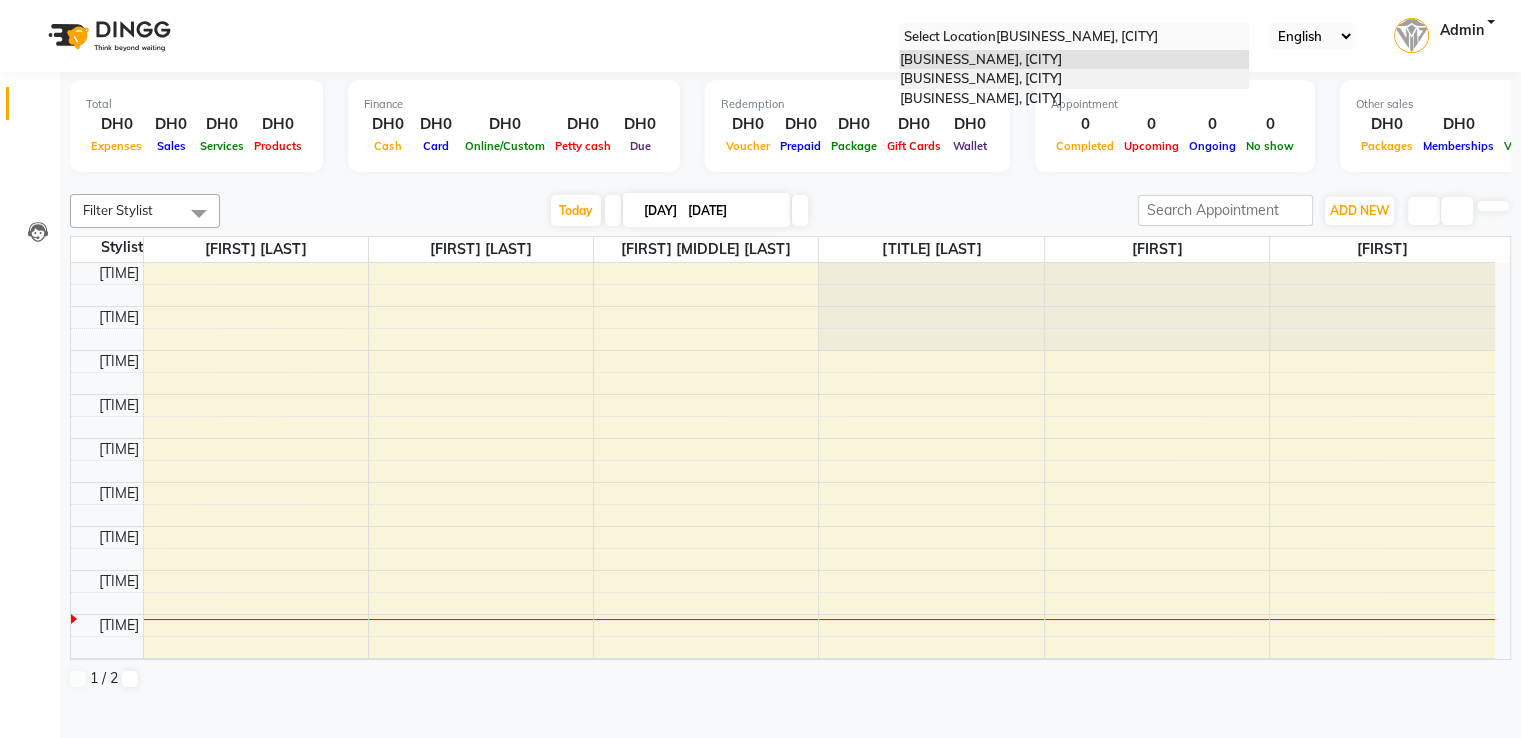 click on "[BUSINESS_NAME], [AREA]" at bounding box center [980, 78] 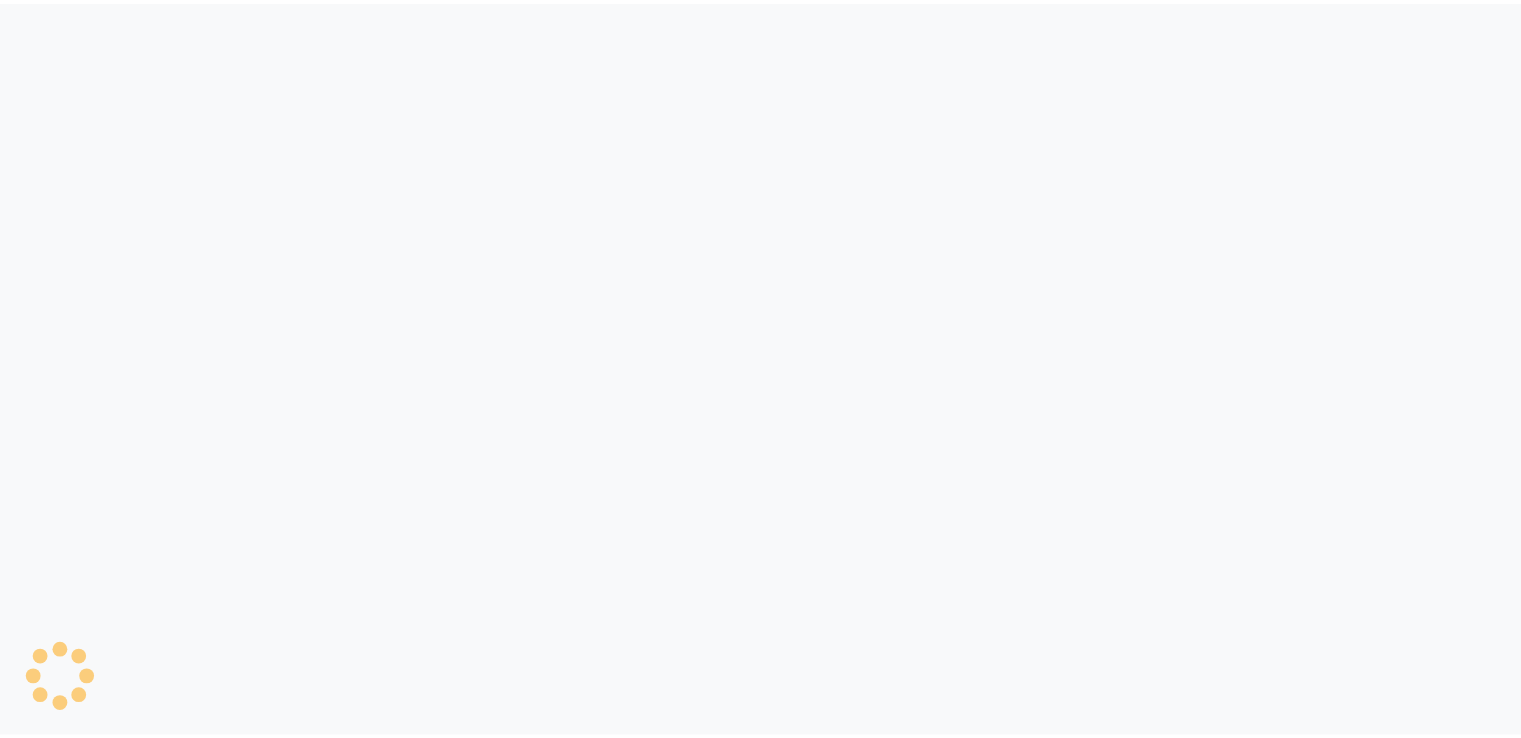 scroll, scrollTop: 0, scrollLeft: 0, axis: both 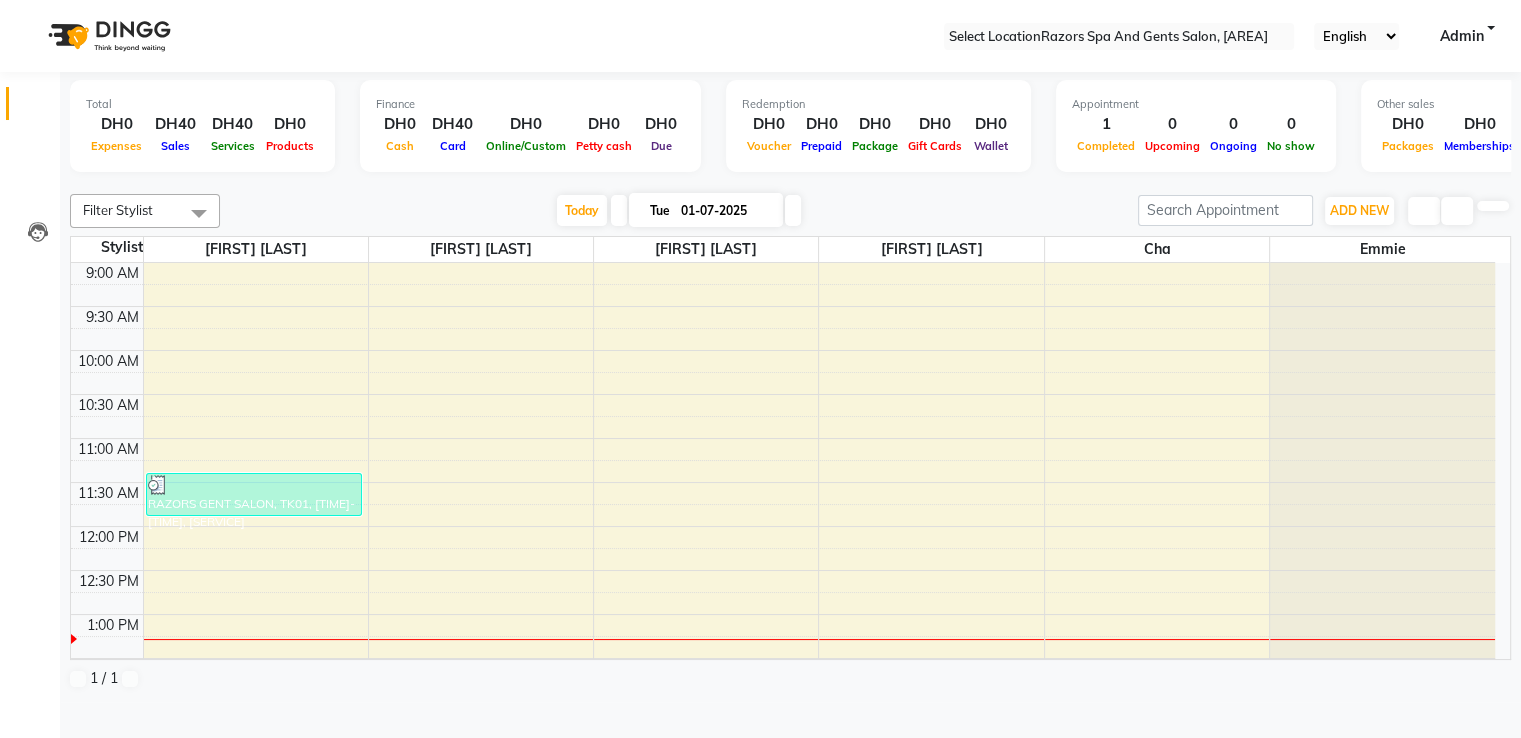 click at bounding box center (619, 210) 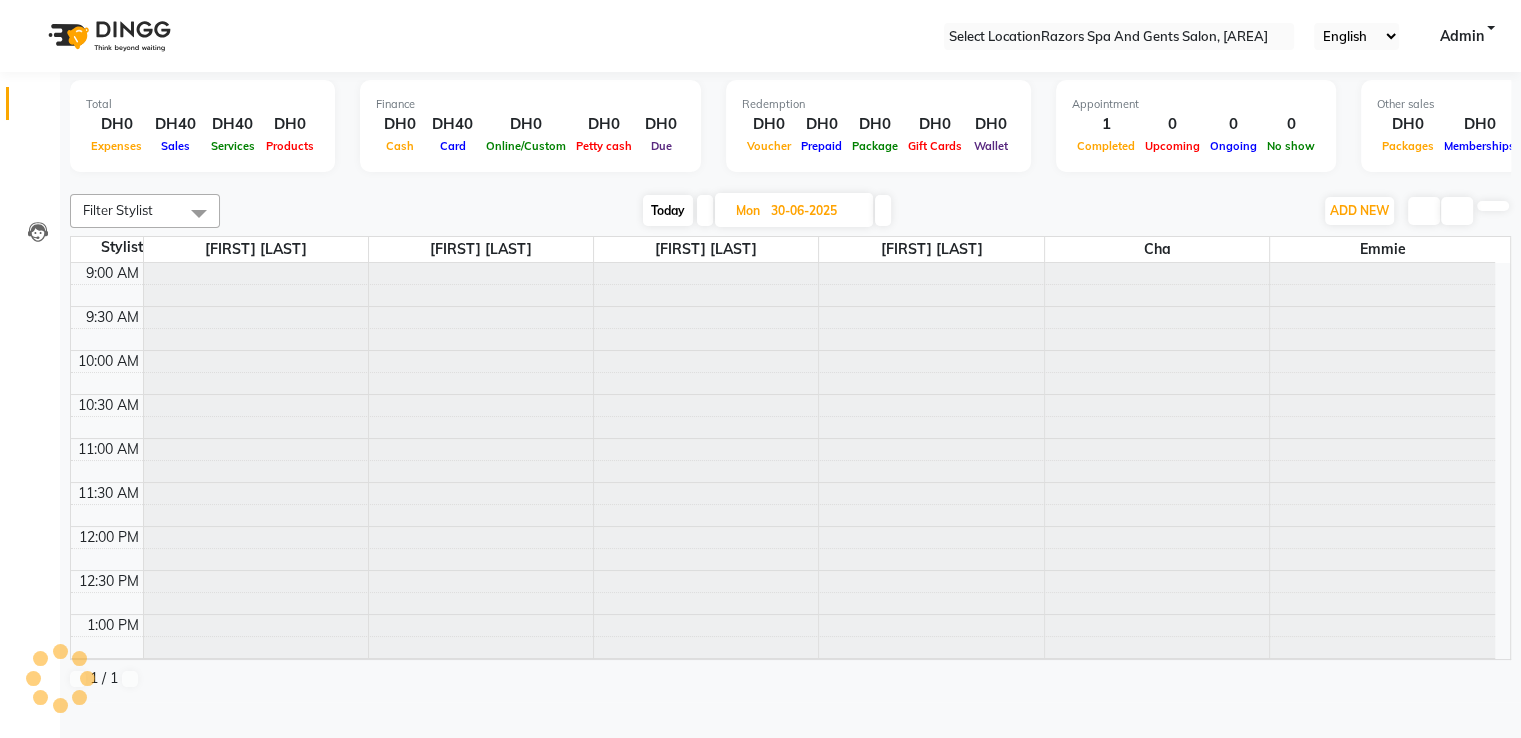 scroll, scrollTop: 350, scrollLeft: 0, axis: vertical 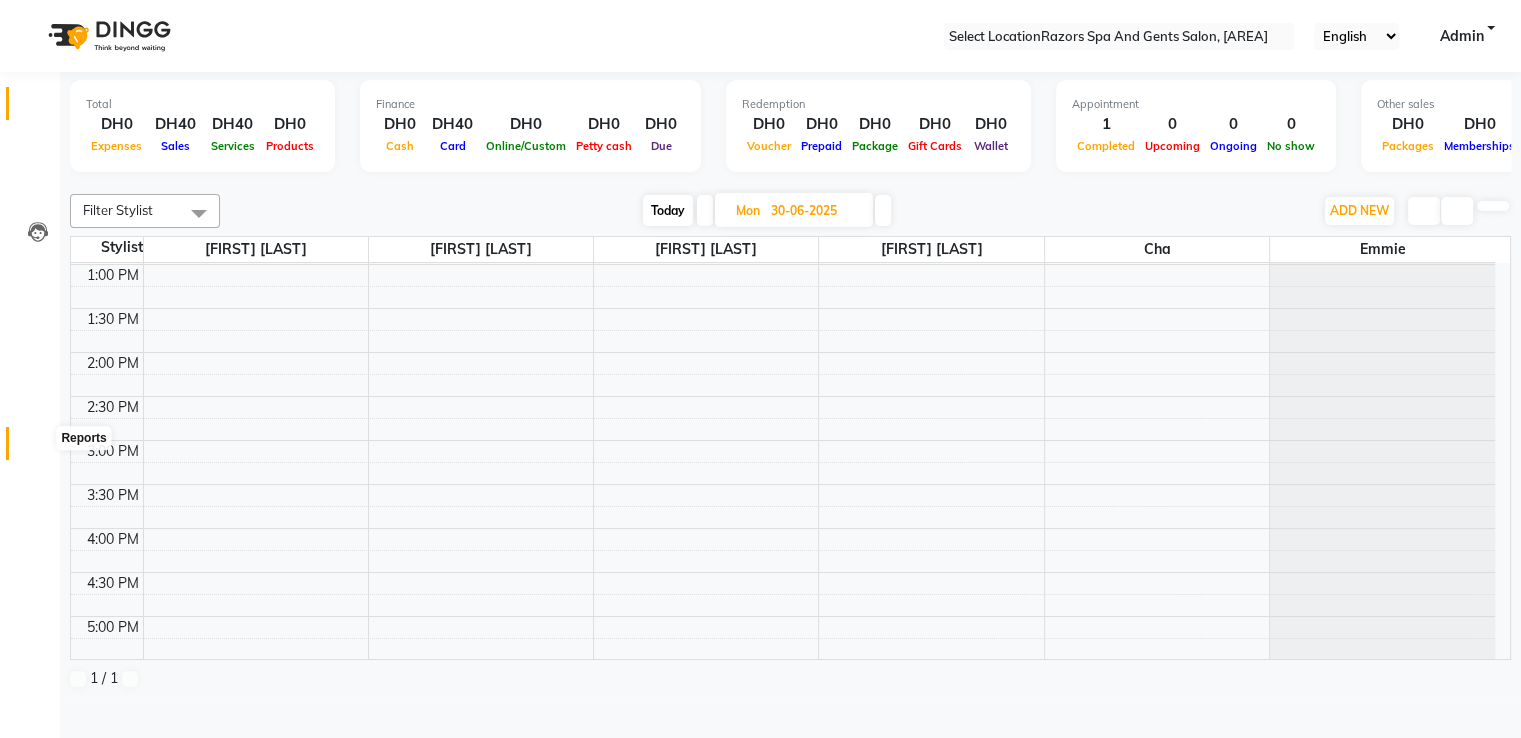 click at bounding box center (38, 448) 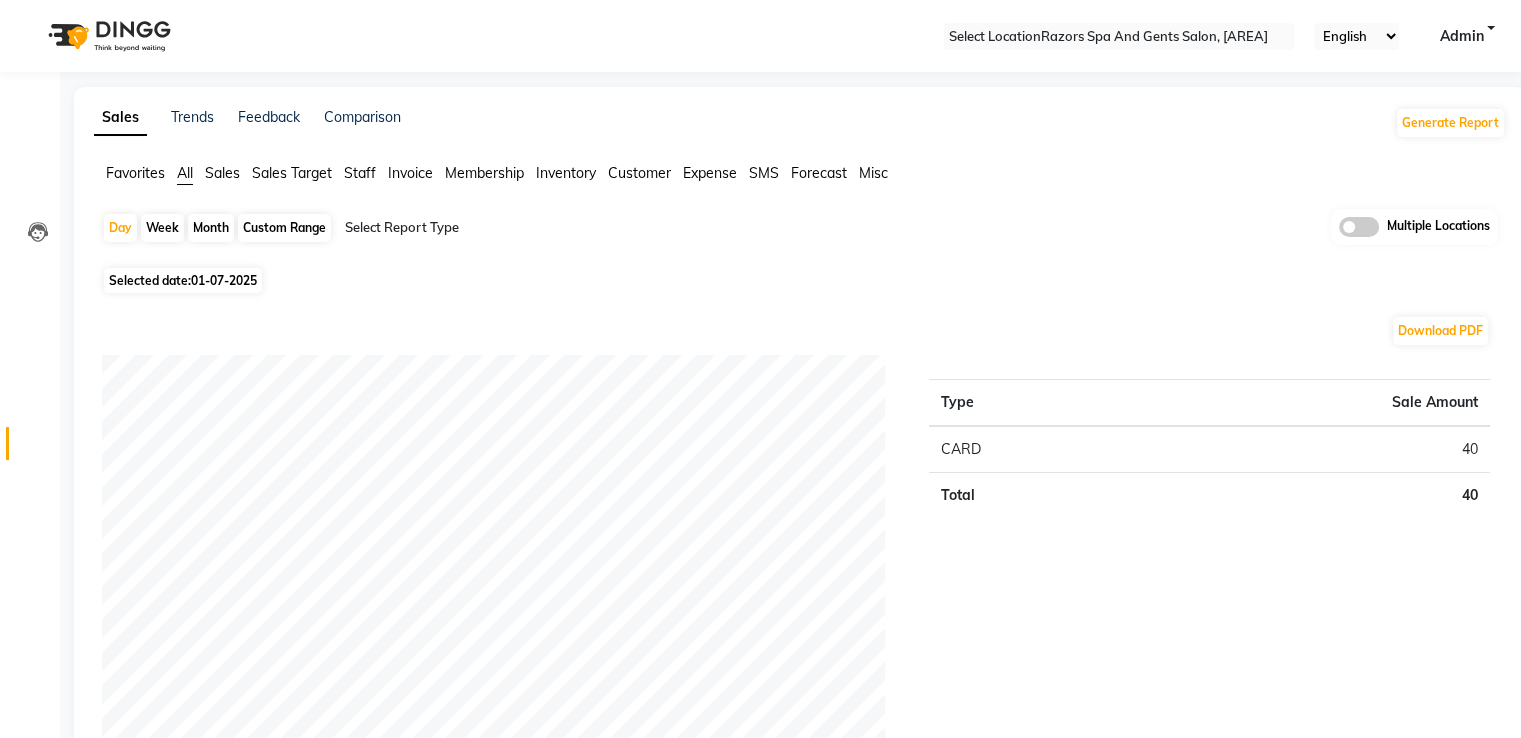 click on "[DATE]" at bounding box center [224, 280] 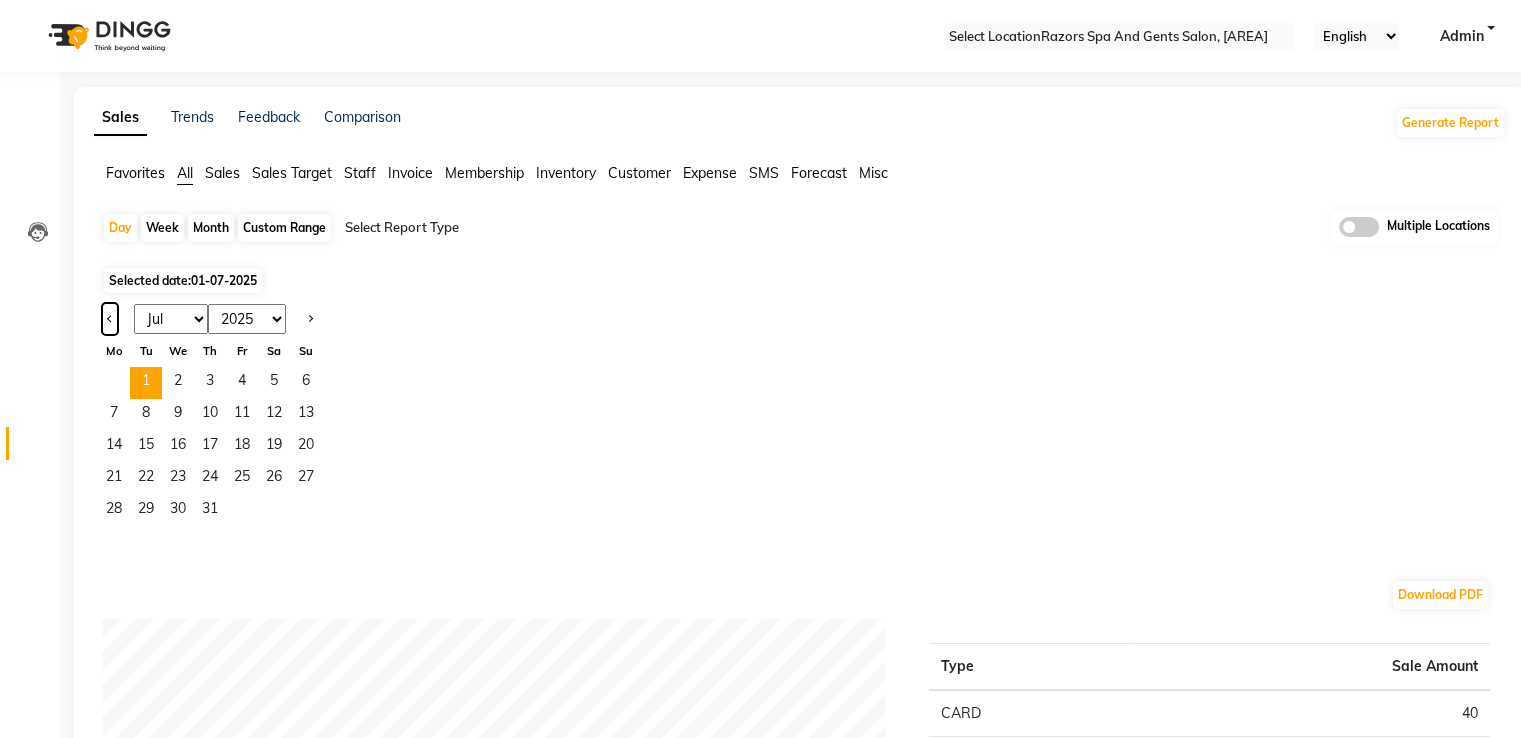 click at bounding box center (110, 317) 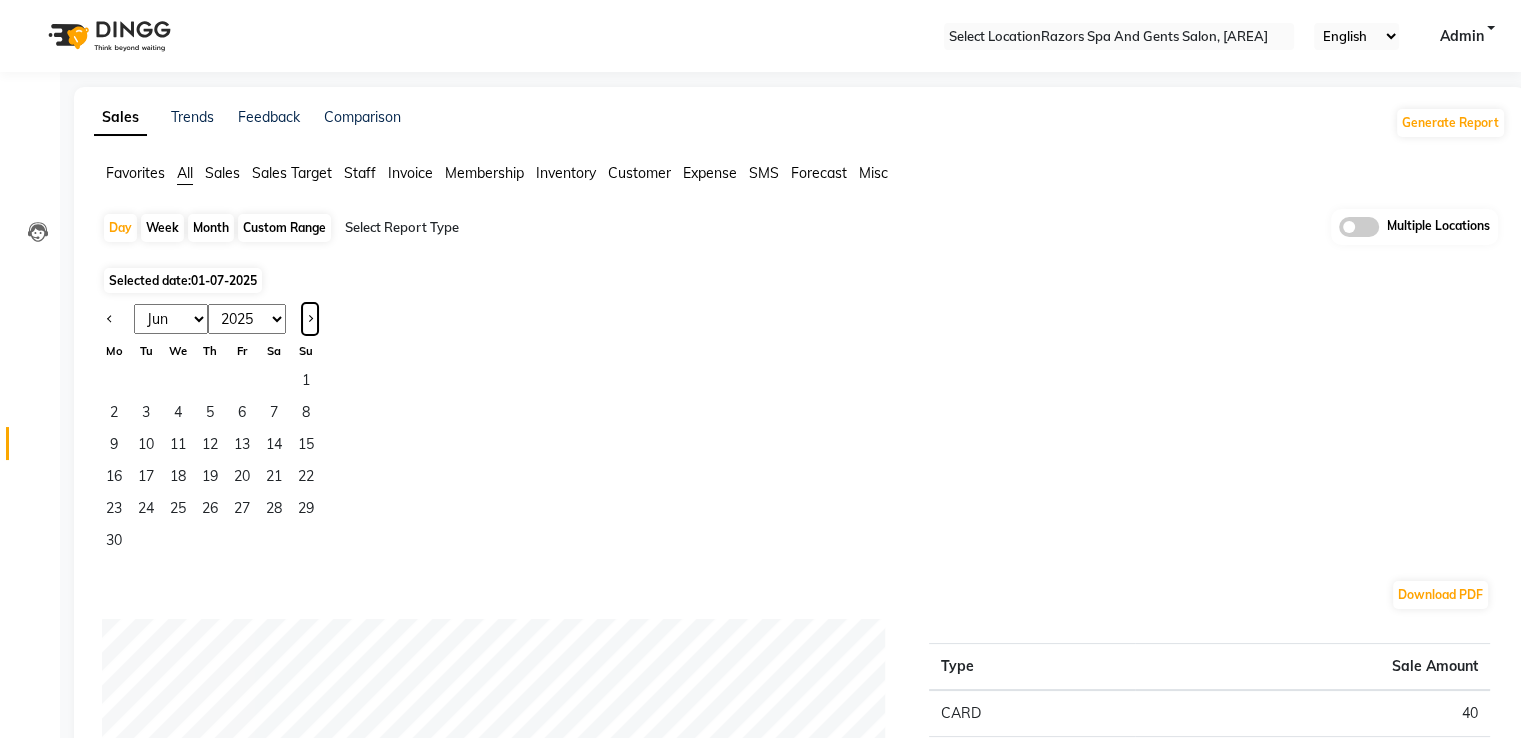 click at bounding box center (310, 319) 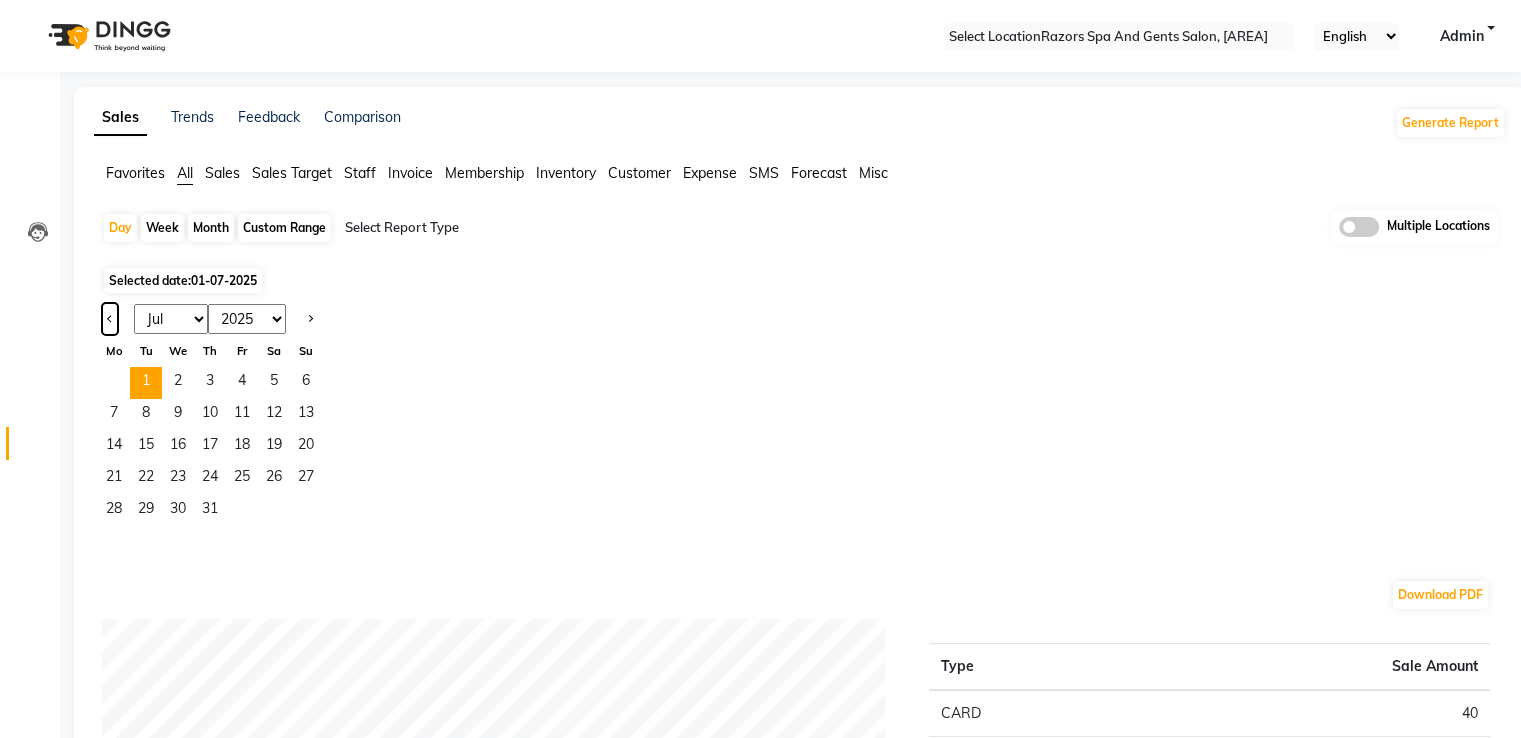 click at bounding box center (110, 317) 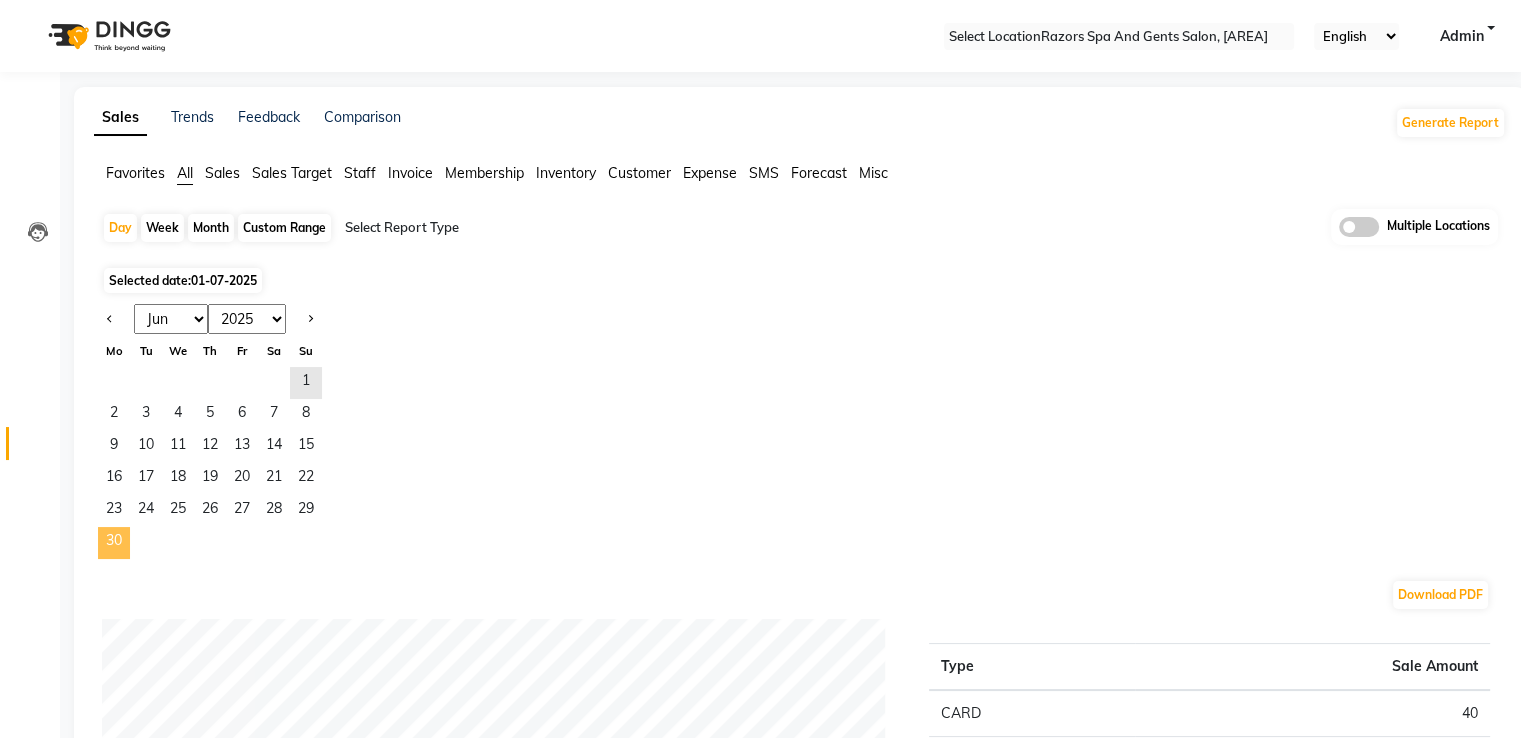click on "[NUMBER]" at bounding box center (114, 543) 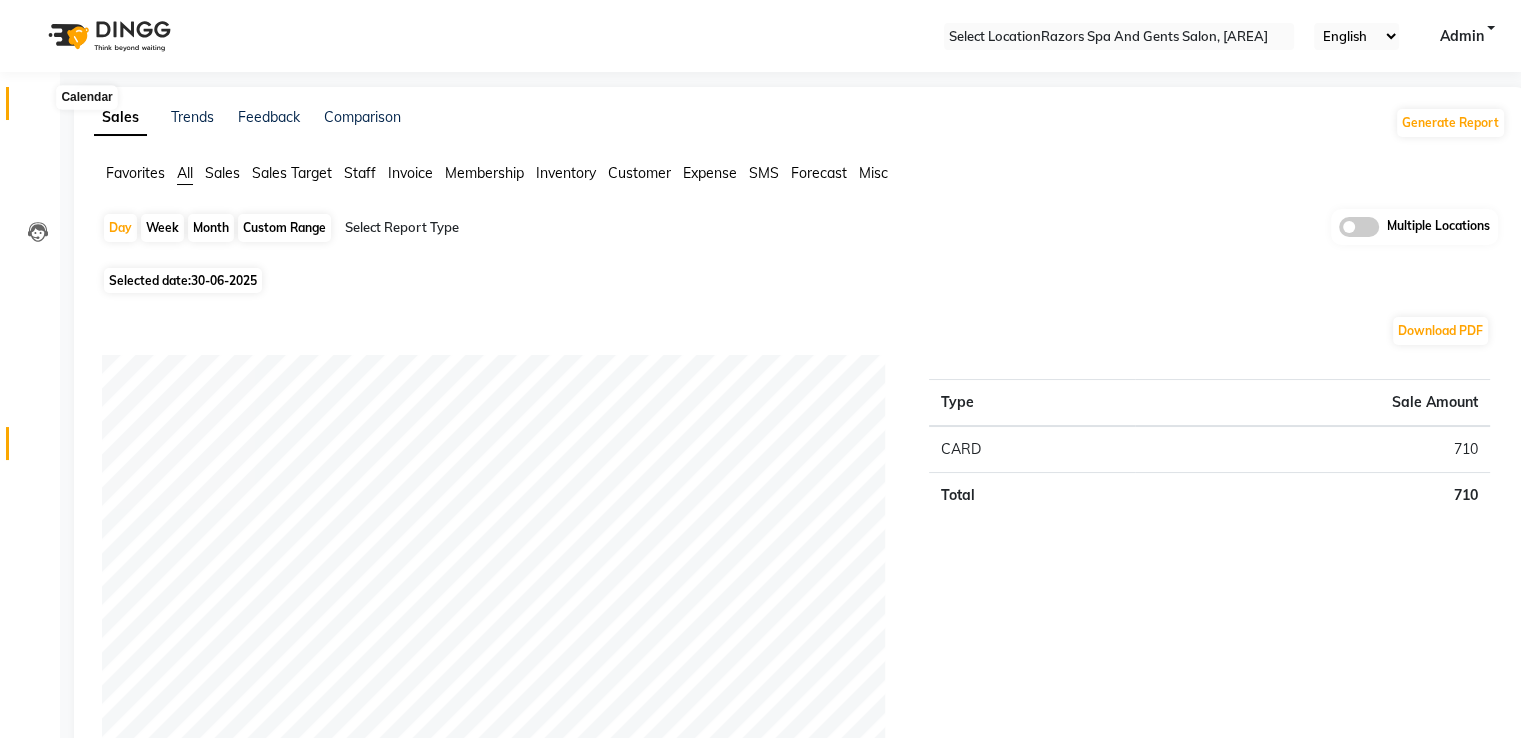 click at bounding box center (37, 108) 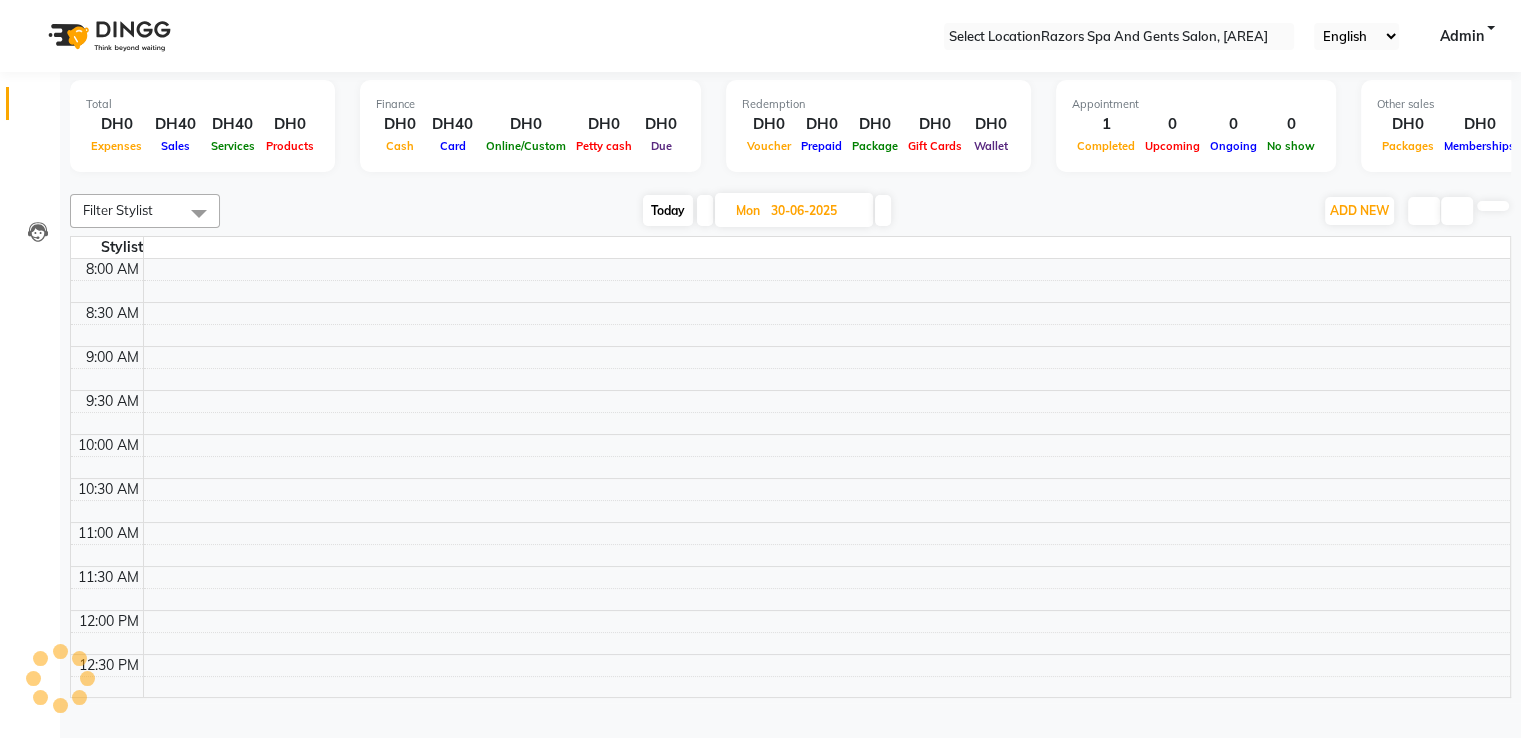 scroll, scrollTop: 0, scrollLeft: 0, axis: both 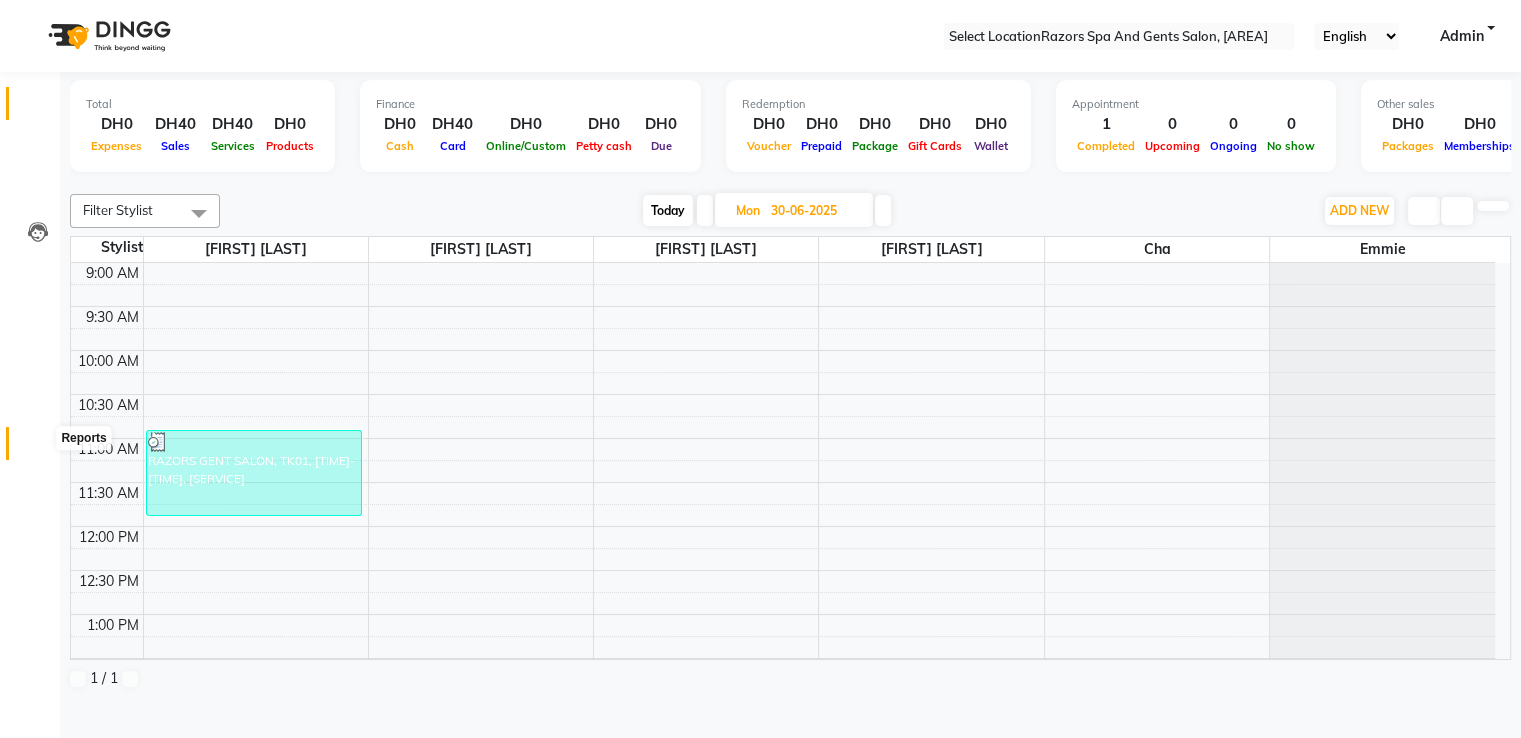 click at bounding box center (38, 448) 